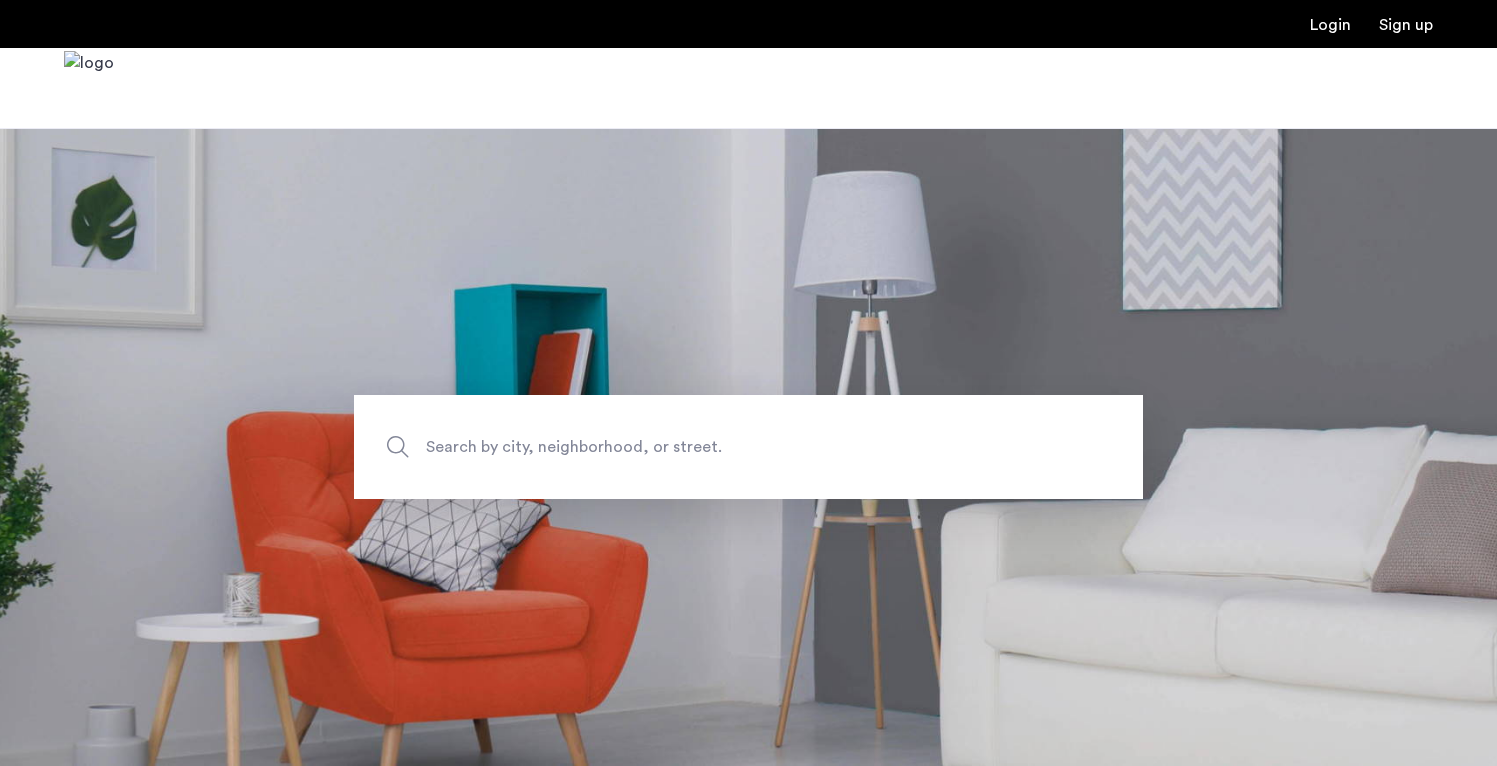 scroll, scrollTop: 0, scrollLeft: 0, axis: both 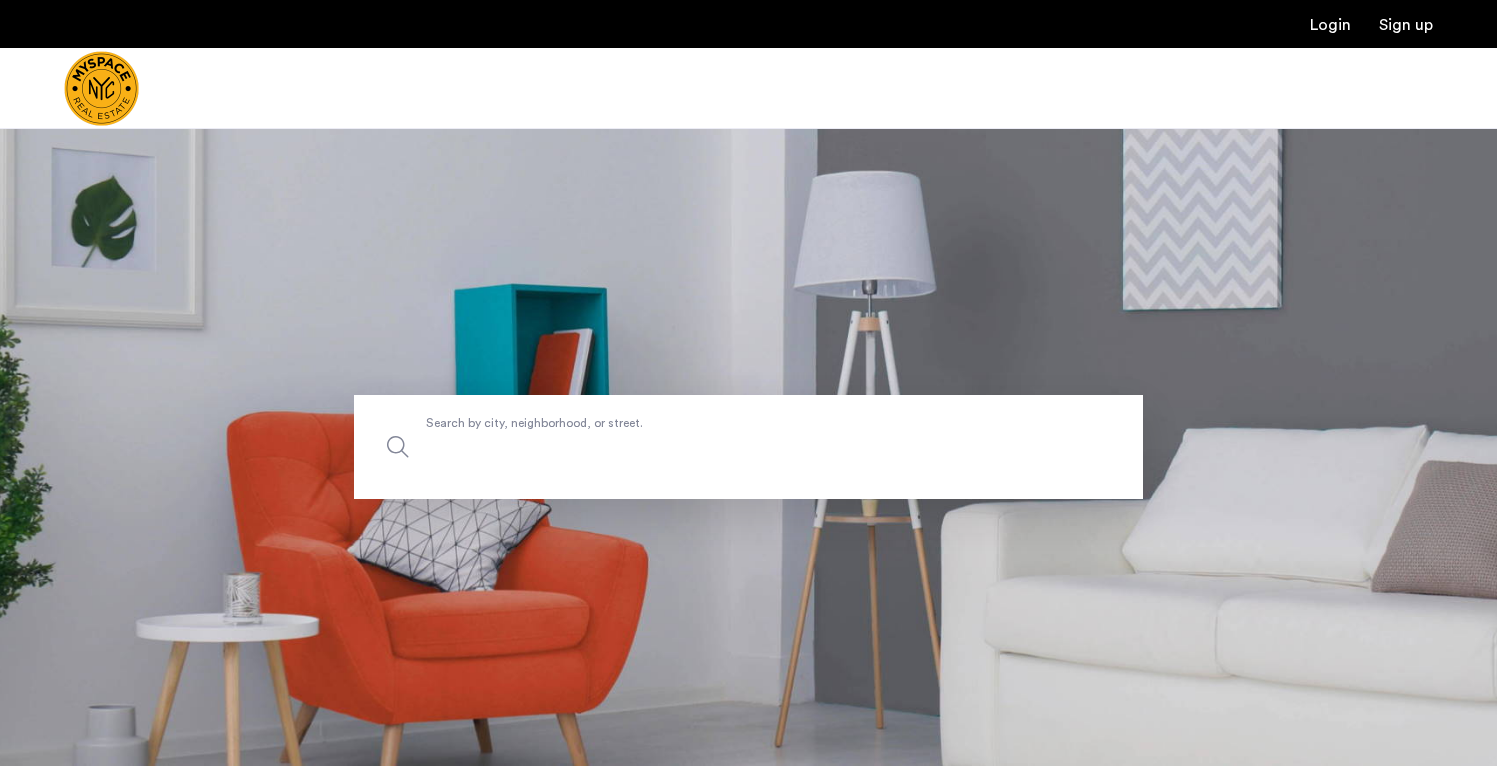 click on "Search by city, neighborhood, or street." at bounding box center [748, 447] 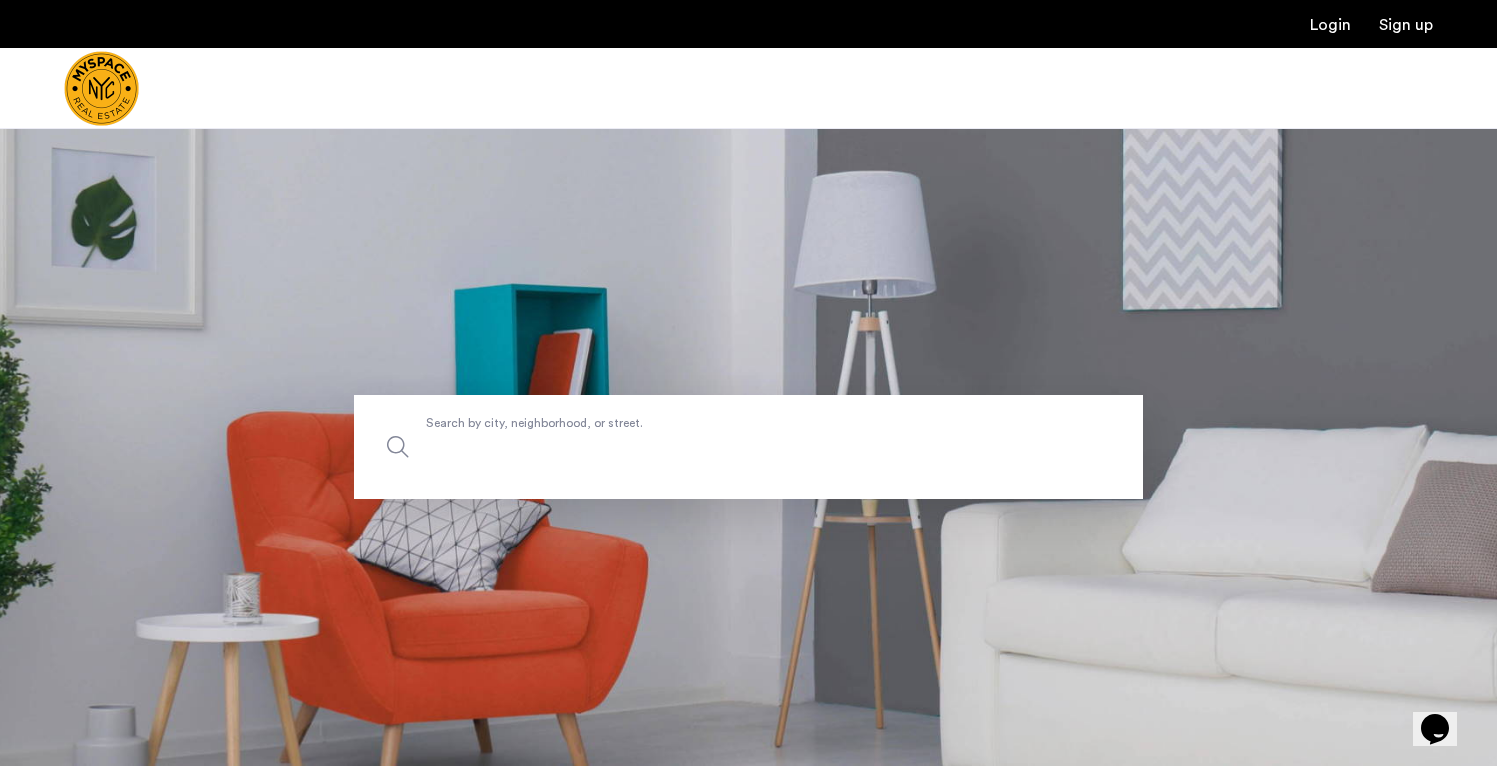scroll, scrollTop: 0, scrollLeft: 0, axis: both 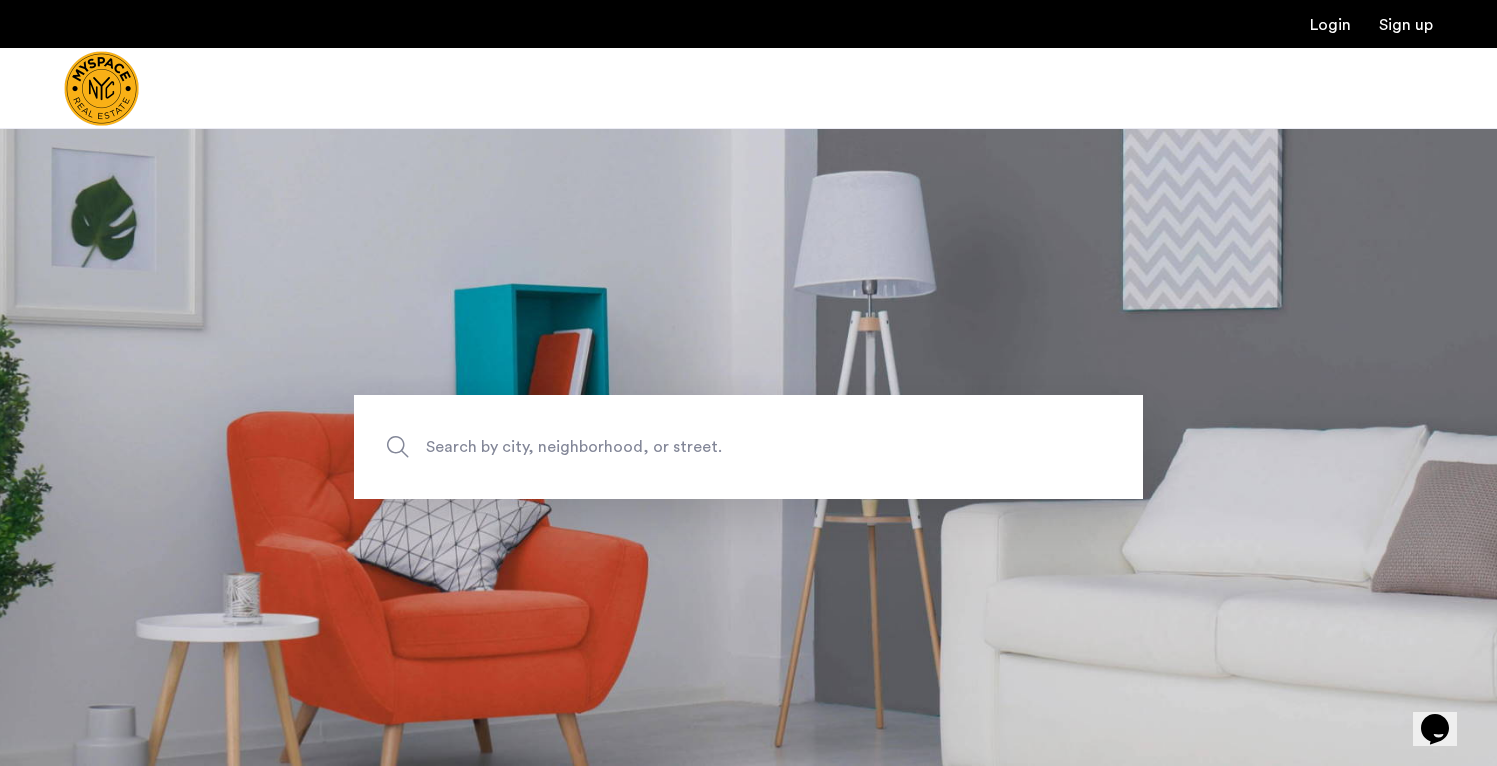 click on "Search by city, neighborhood, or street." 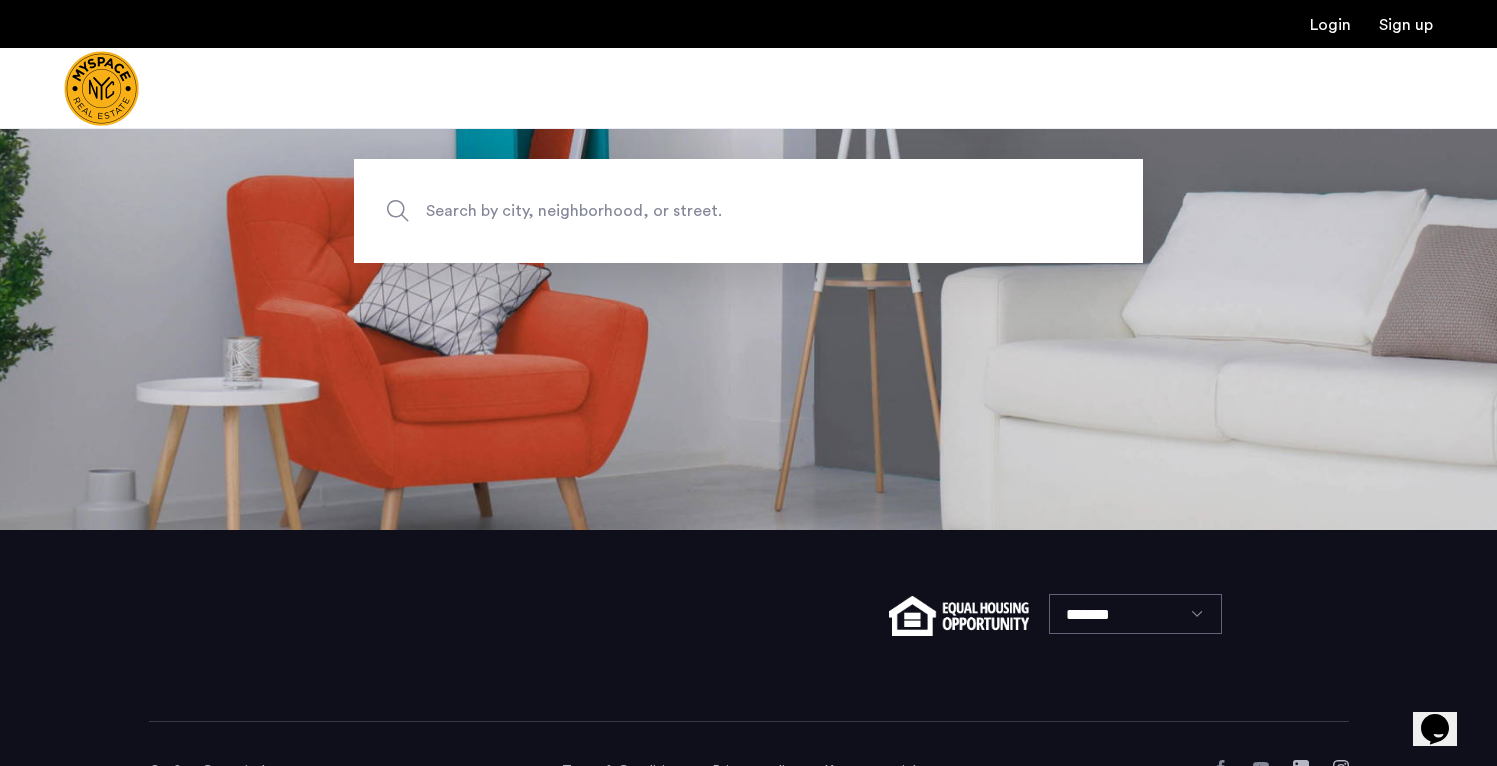 scroll, scrollTop: 291, scrollLeft: 0, axis: vertical 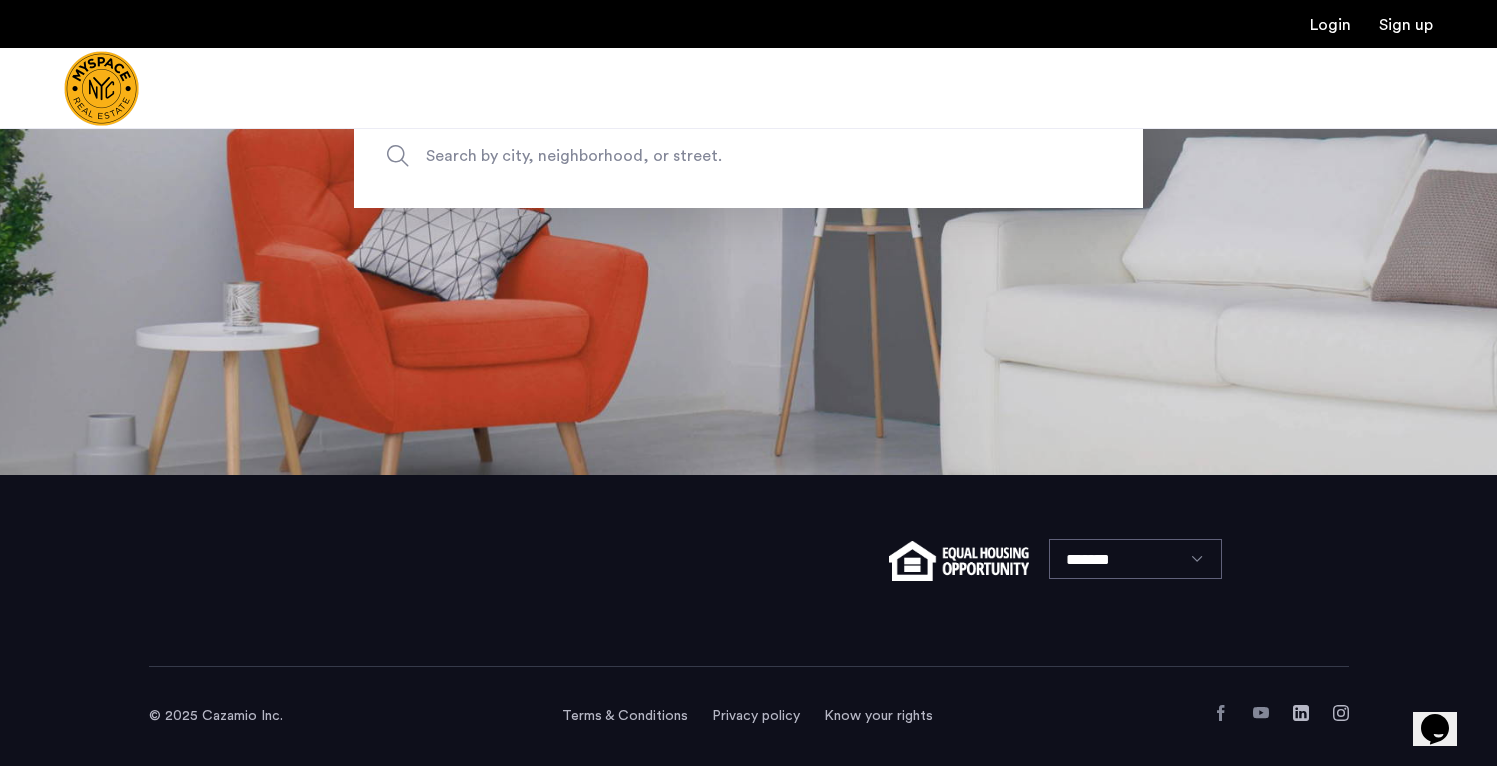 click on "Search by city, neighborhood, or street." 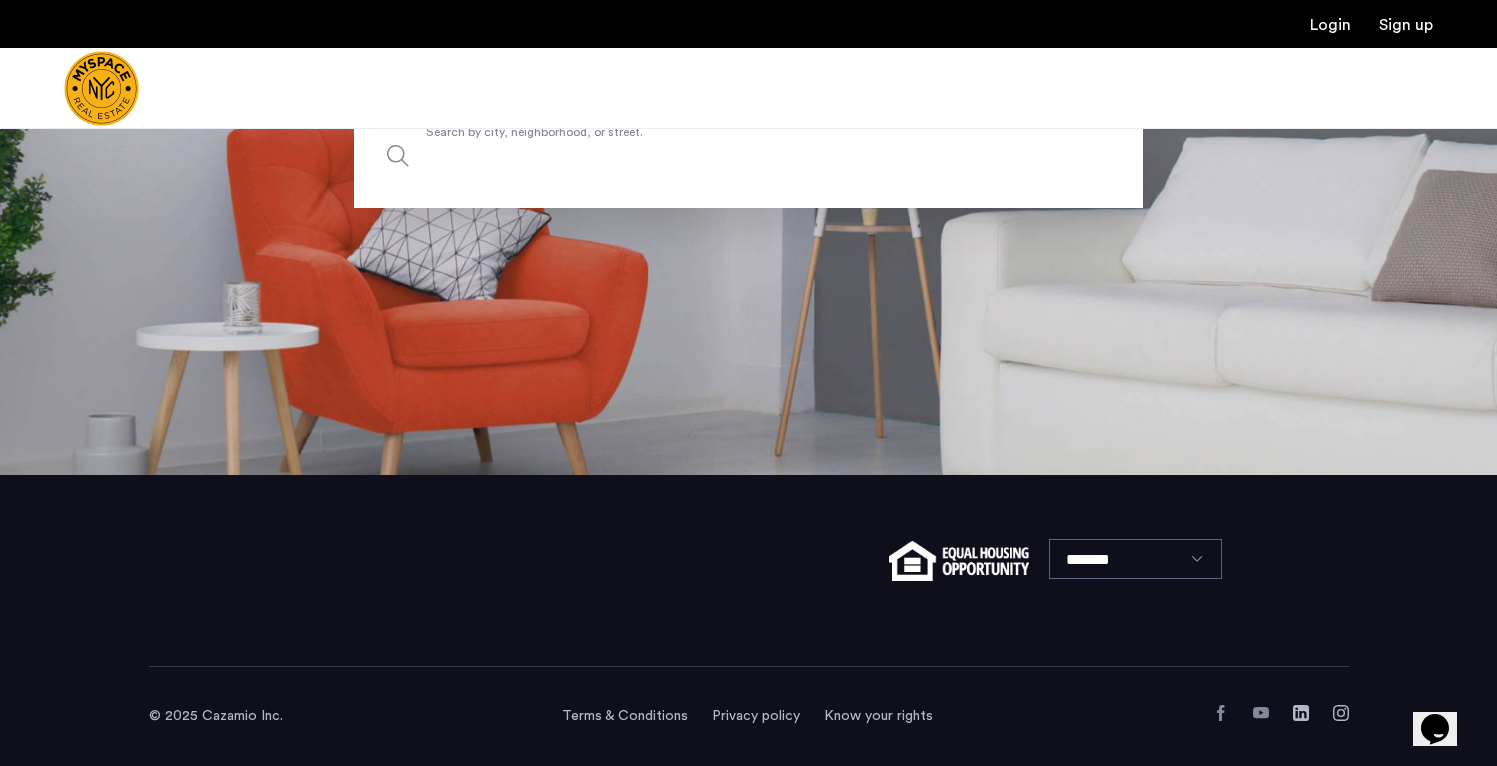 click on "Search by city, neighborhood, or street." at bounding box center (748, 156) 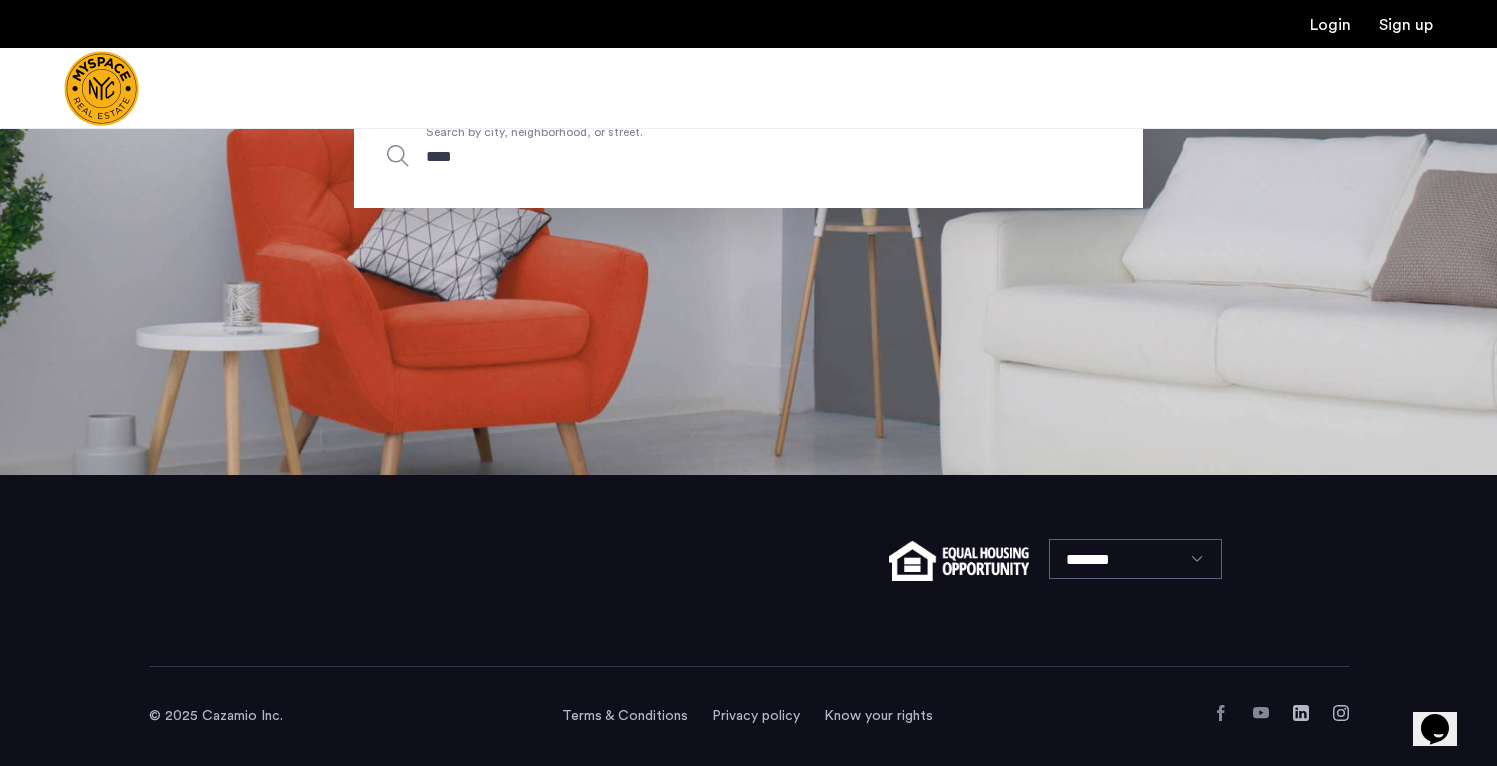 type on "*****" 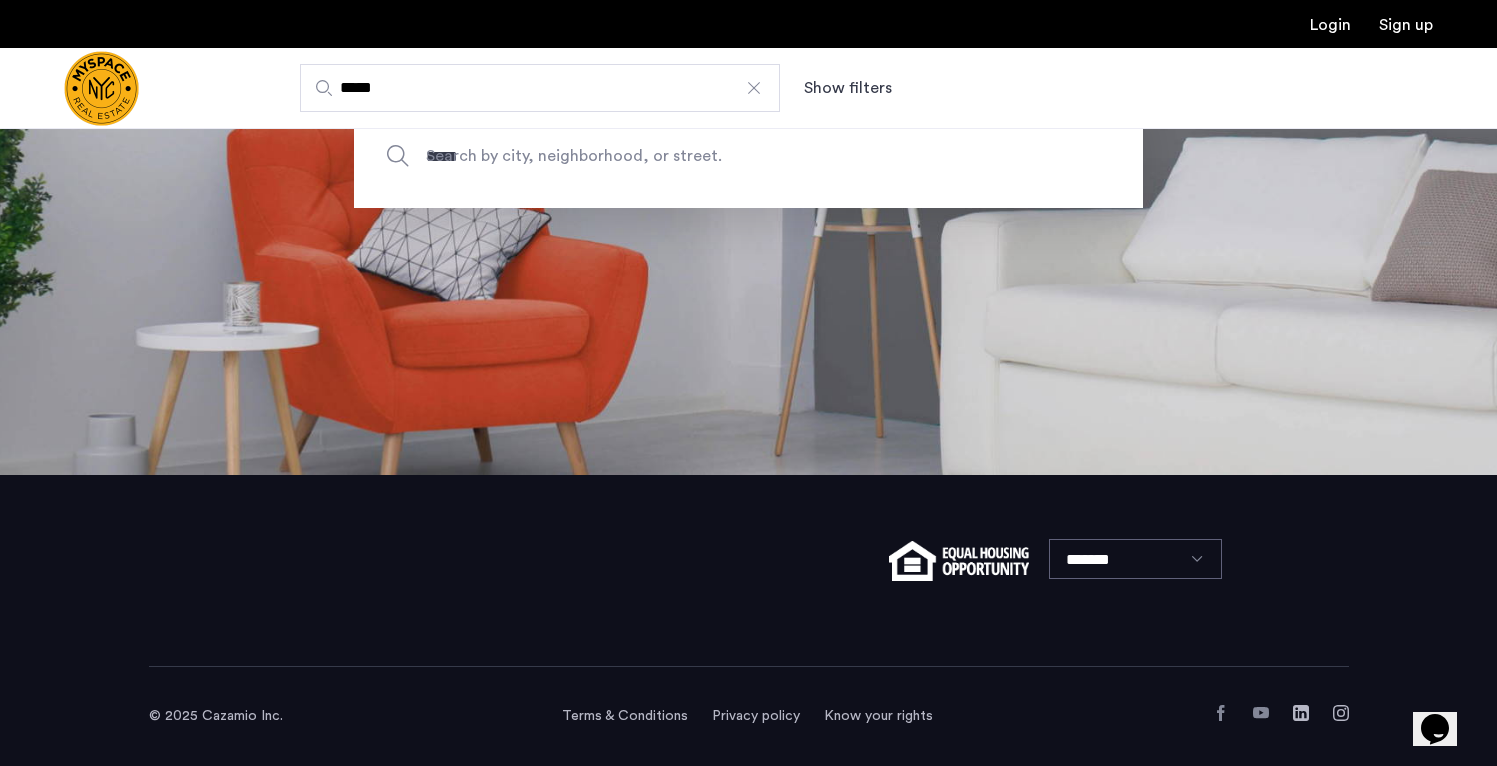 scroll, scrollTop: 0, scrollLeft: 0, axis: both 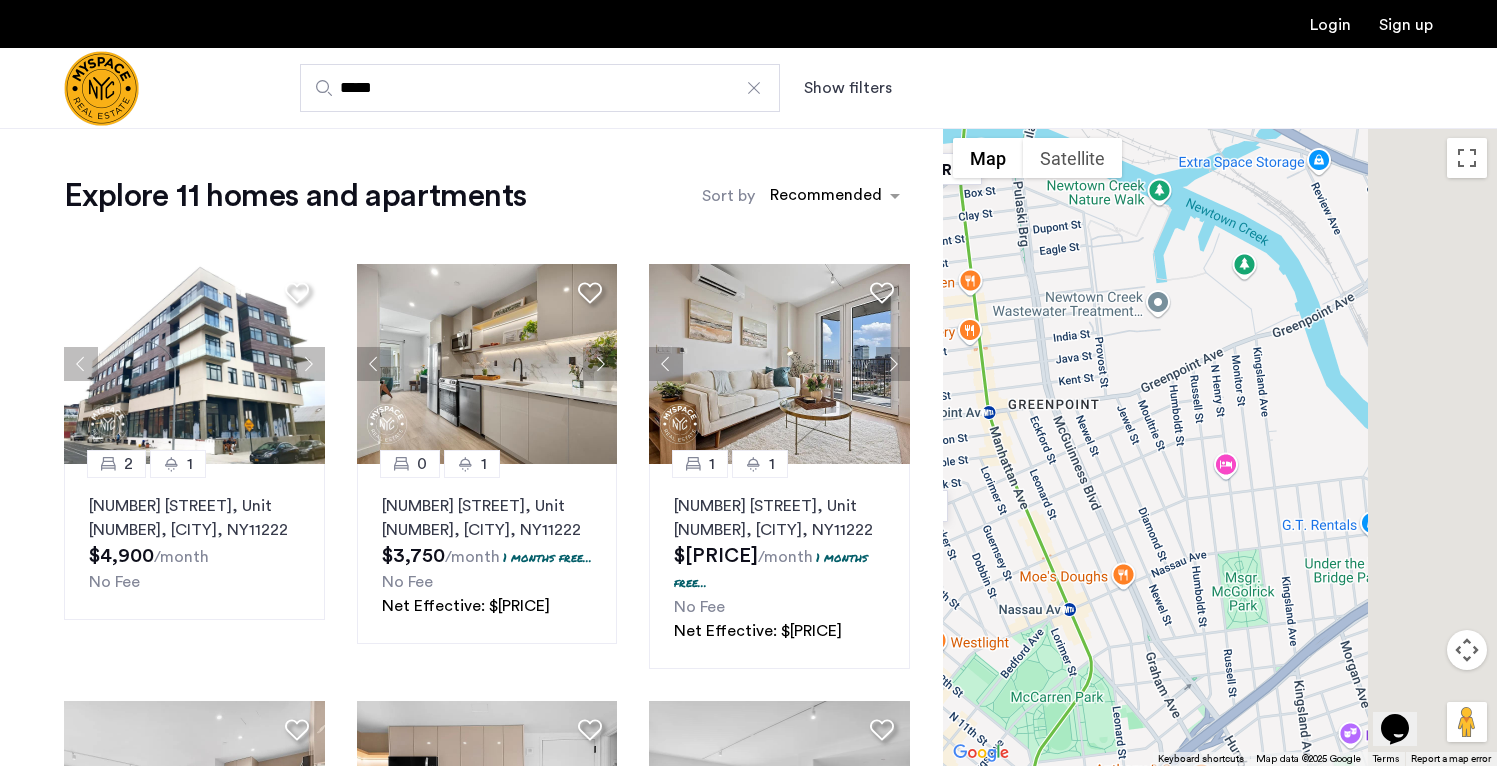 drag, startPoint x: 981, startPoint y: 305, endPoint x: 905, endPoint y: 244, distance: 97.45255 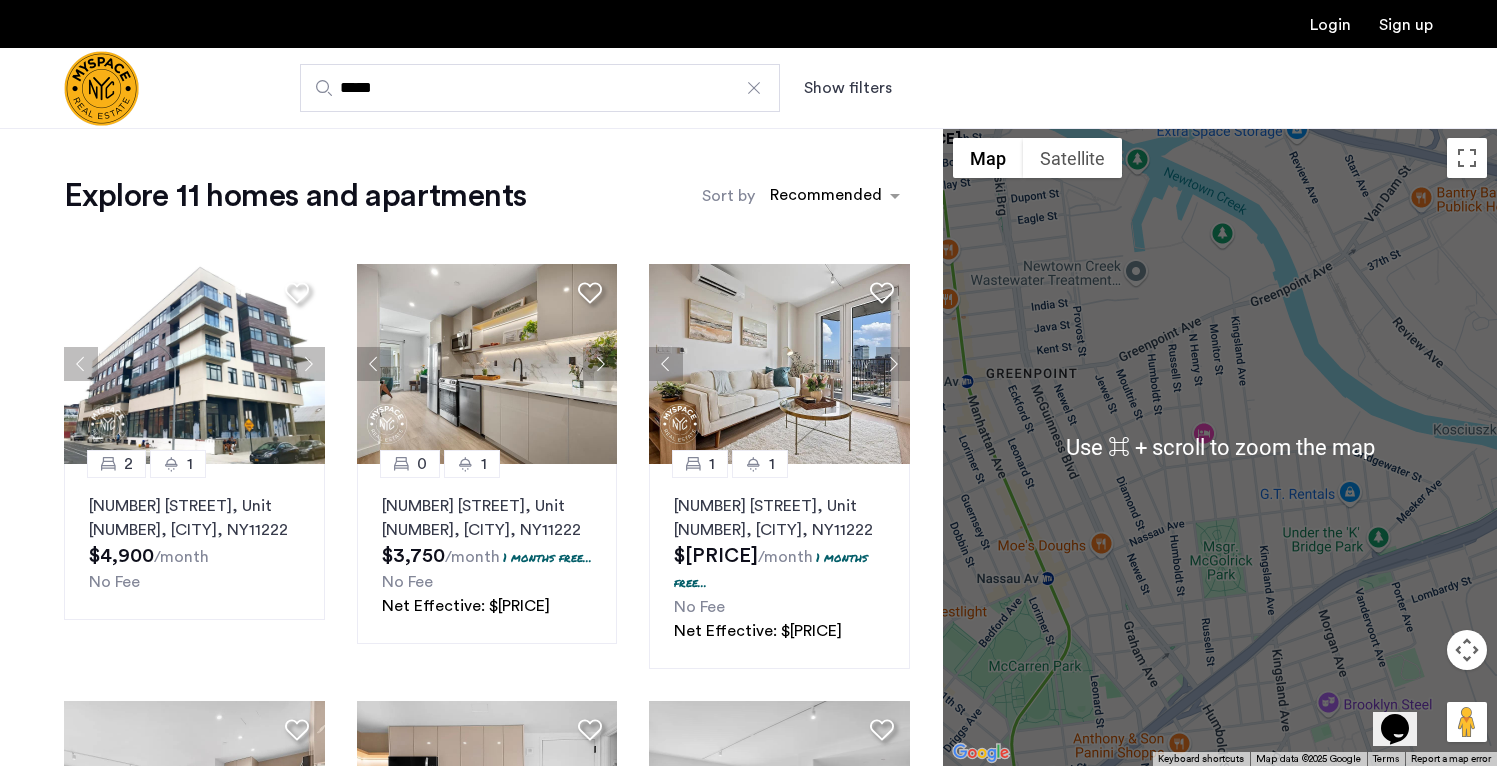 scroll, scrollTop: 419, scrollLeft: 0, axis: vertical 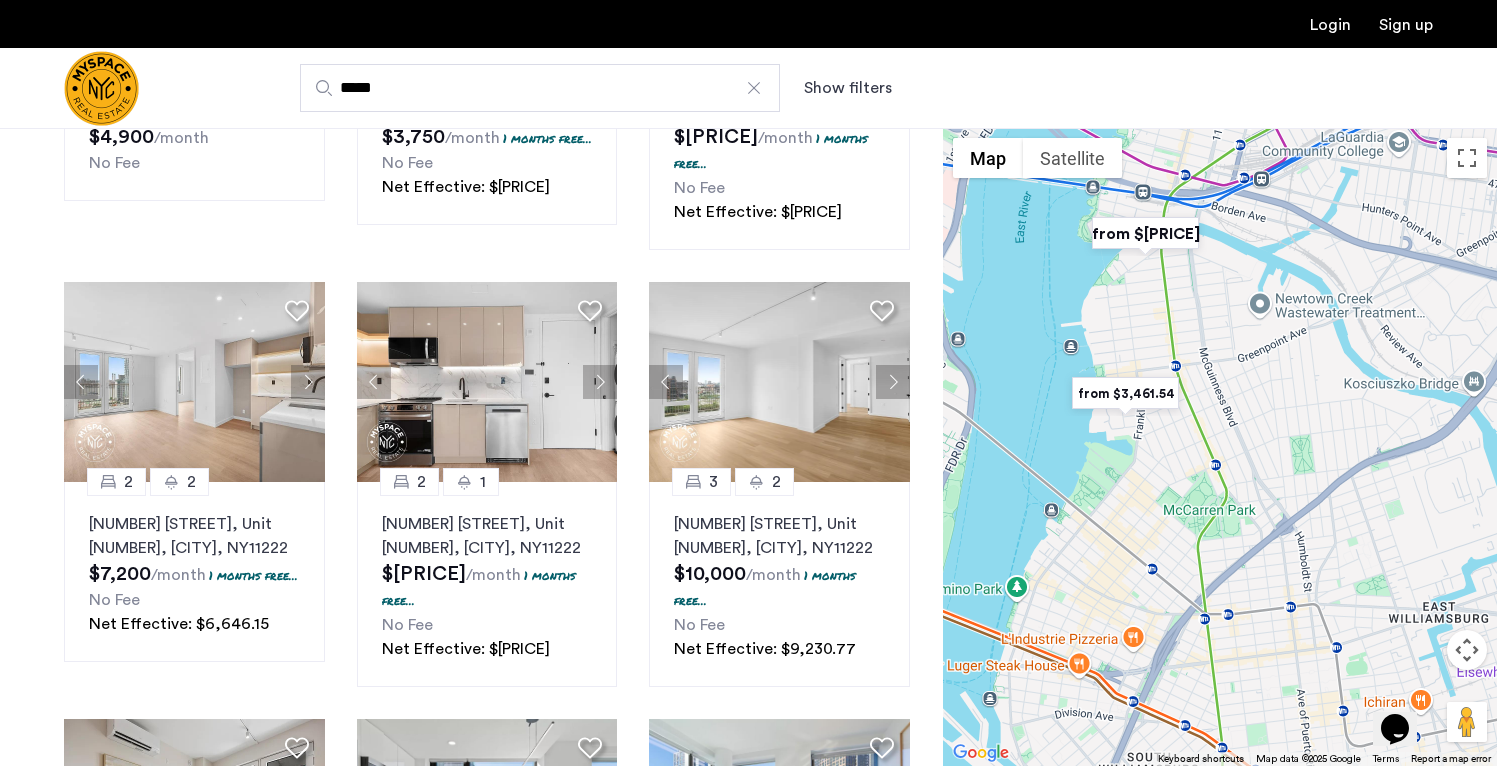 drag, startPoint x: 1105, startPoint y: 496, endPoint x: 1240, endPoint y: 472, distance: 137.11674 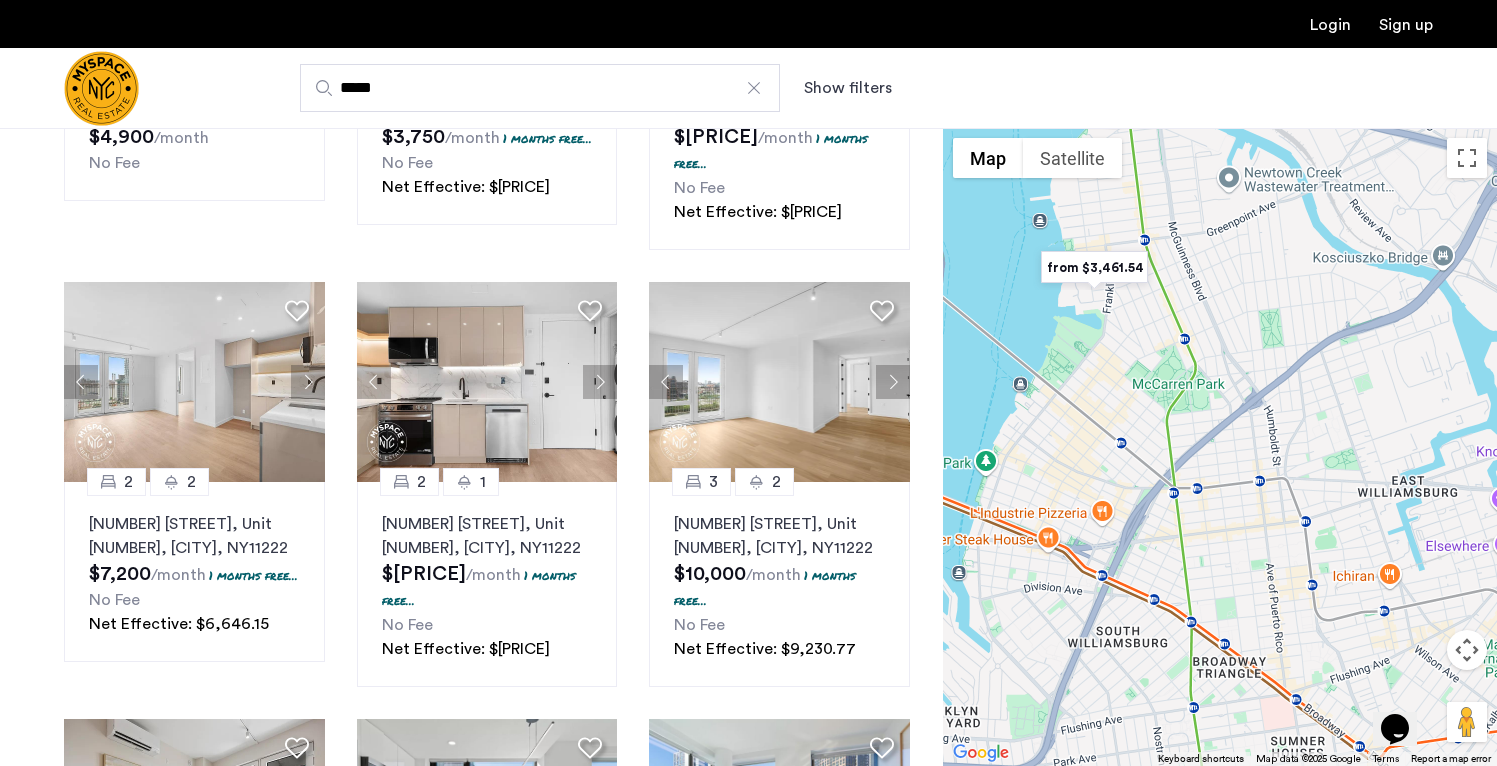 drag, startPoint x: 1231, startPoint y: 553, endPoint x: 1213, endPoint y: 440, distance: 114.424644 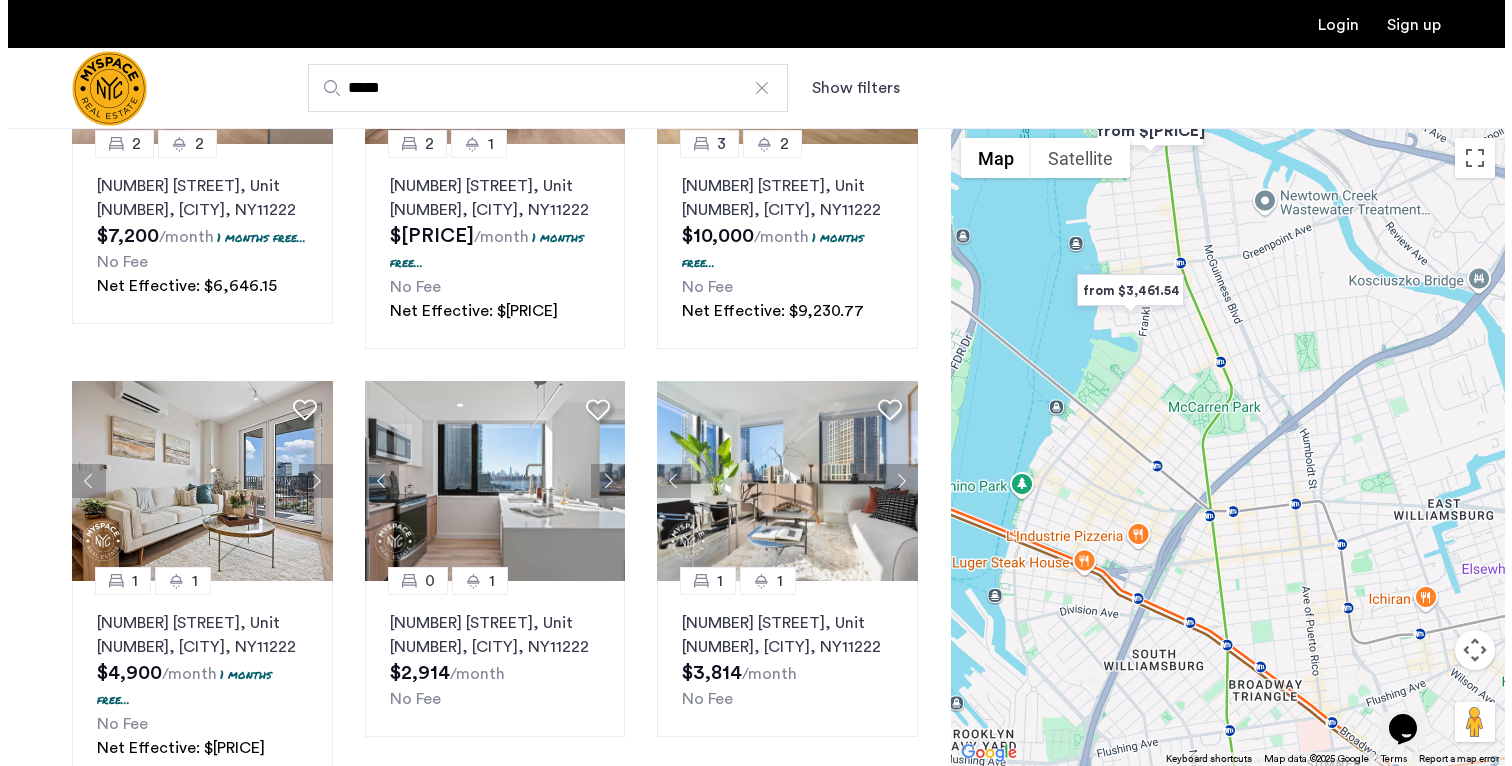 scroll, scrollTop: 709, scrollLeft: 0, axis: vertical 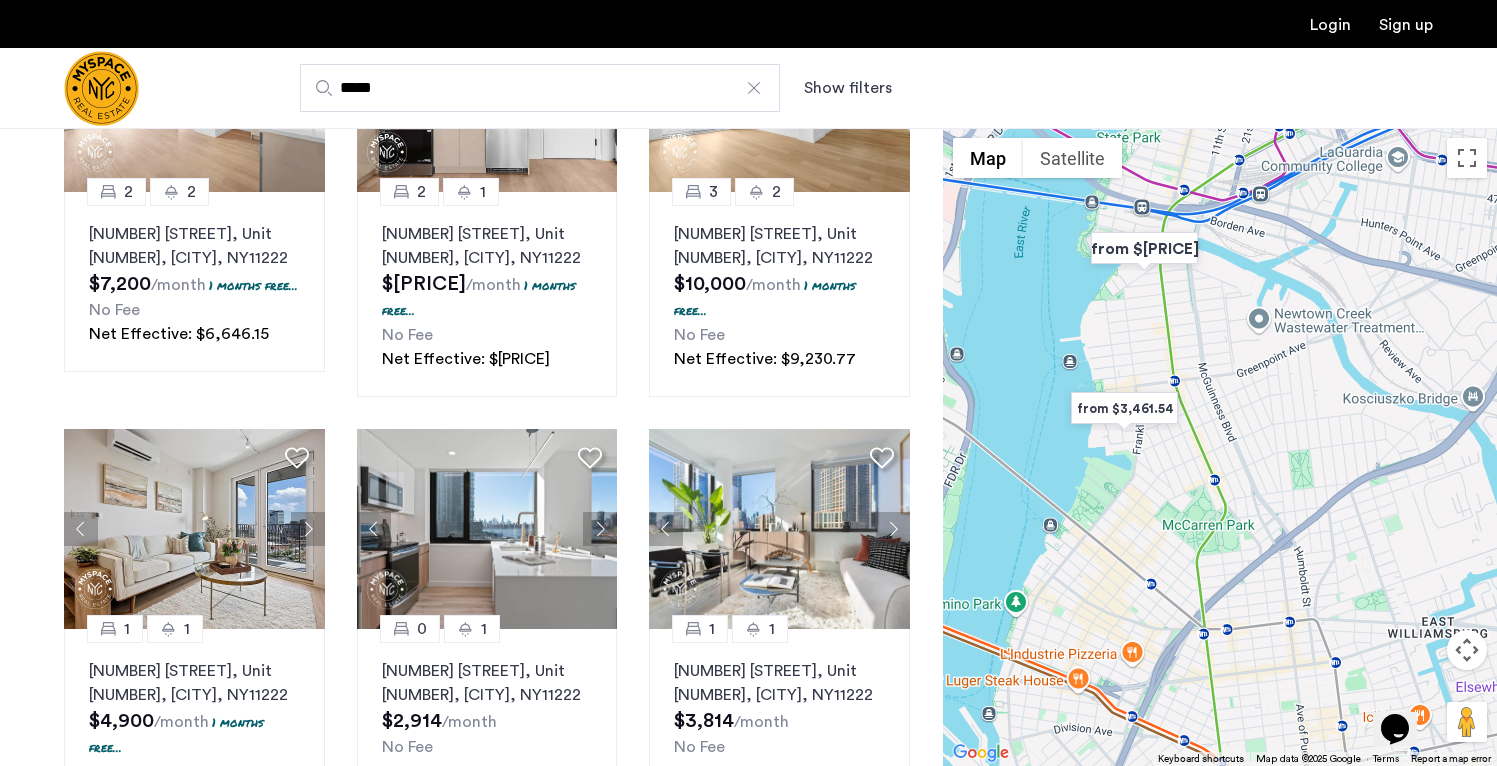 drag, startPoint x: 1265, startPoint y: 371, endPoint x: 1268, endPoint y: 494, distance: 123.03658 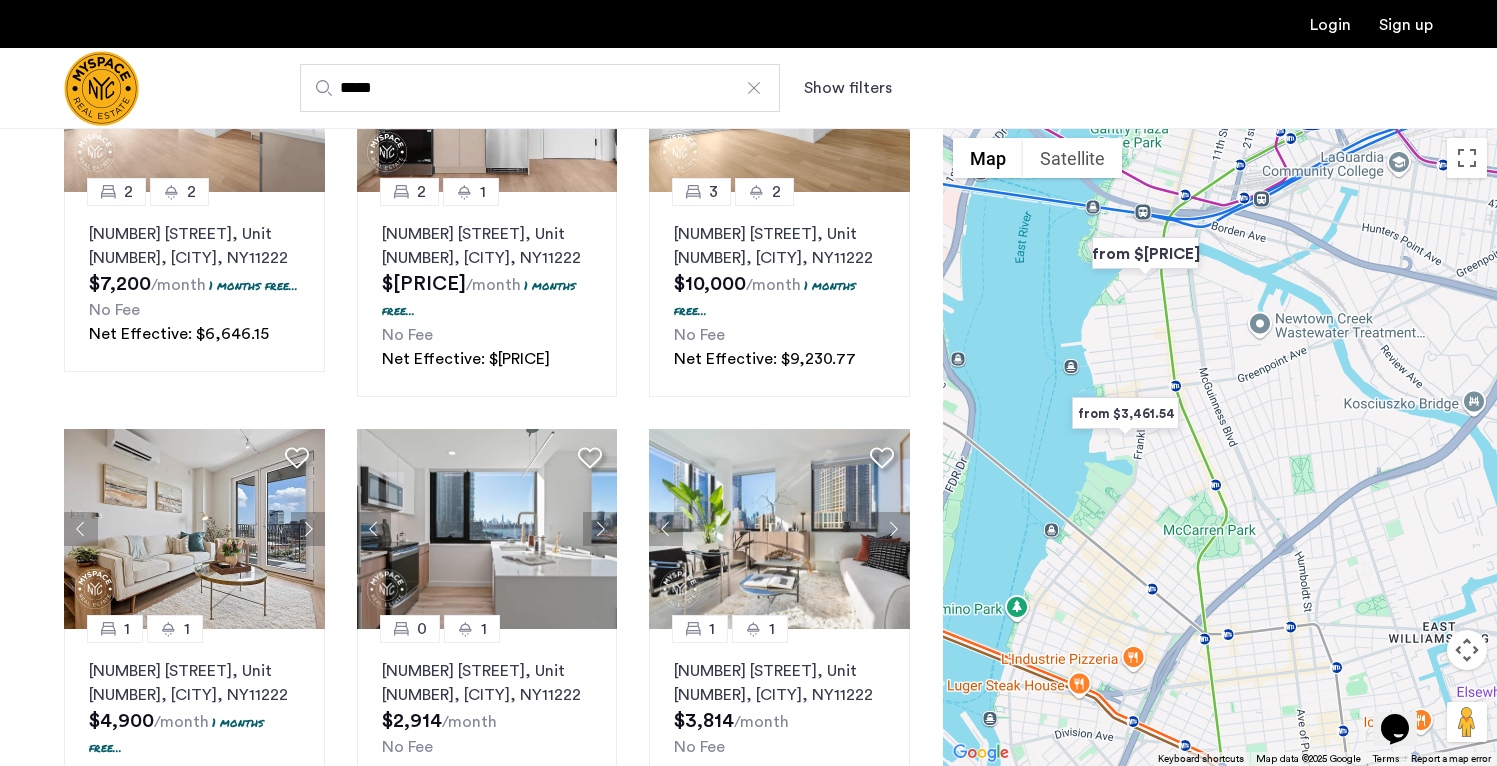 click at bounding box center [1145, 253] 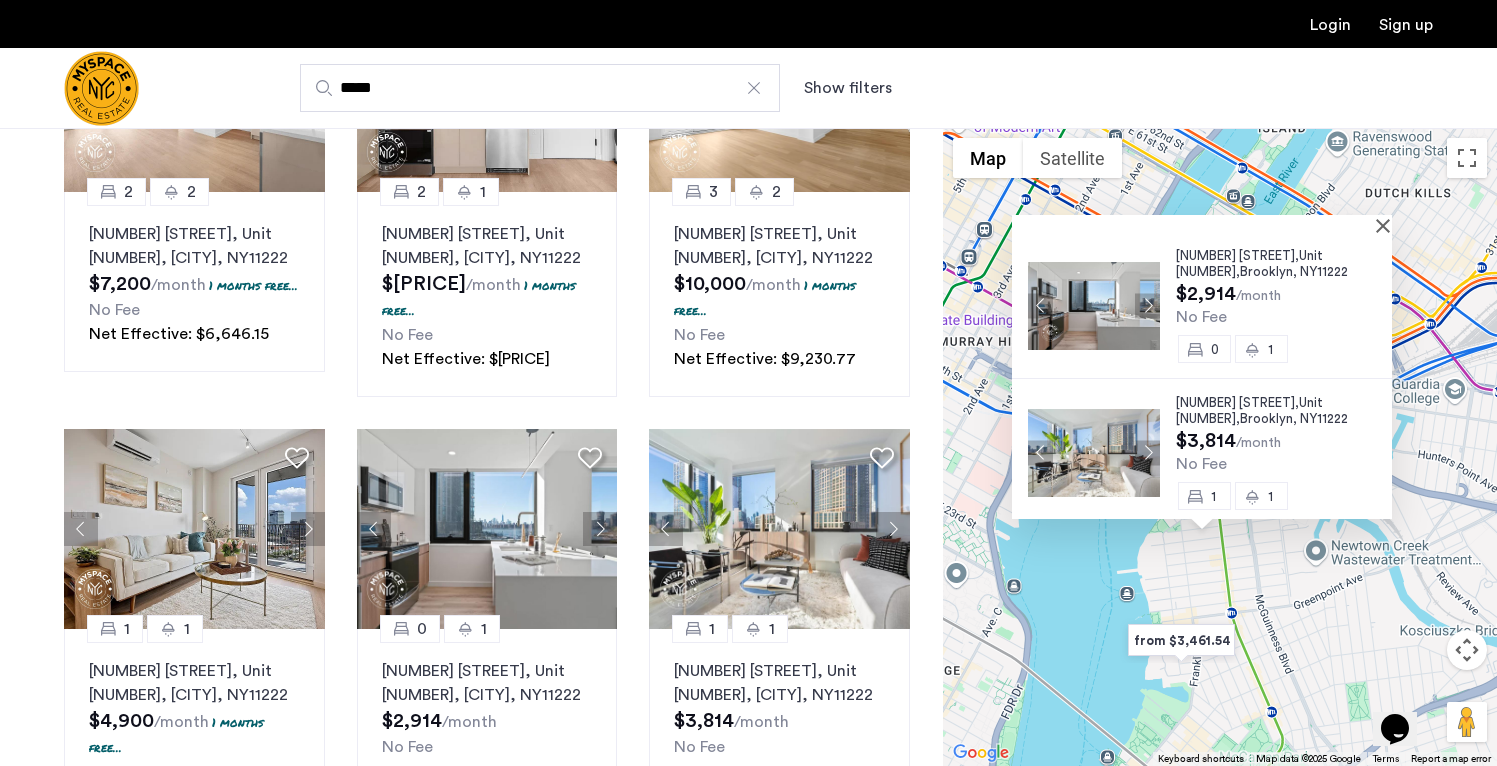 click on ", NY" at bounding box center [1305, 271] 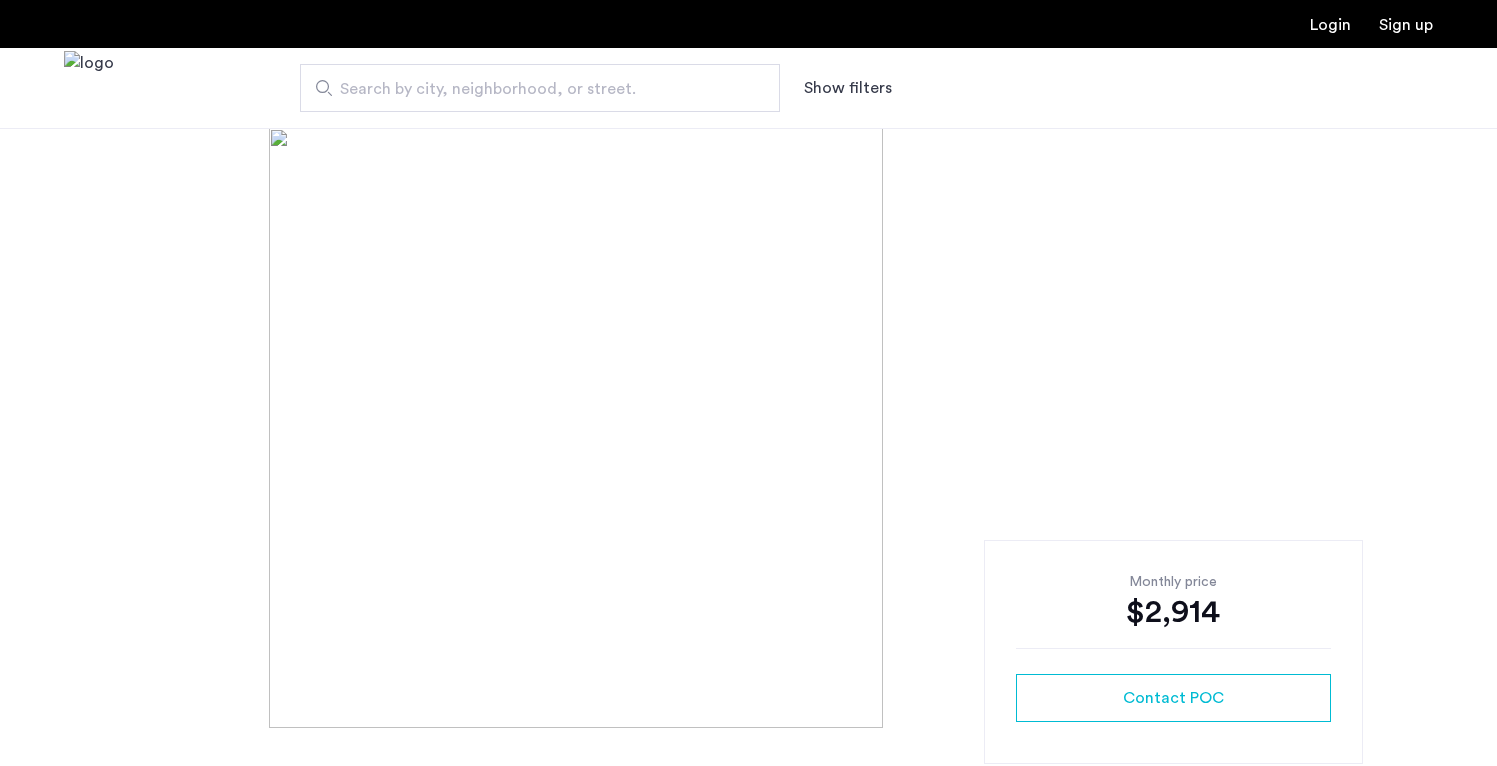 scroll, scrollTop: 0, scrollLeft: 0, axis: both 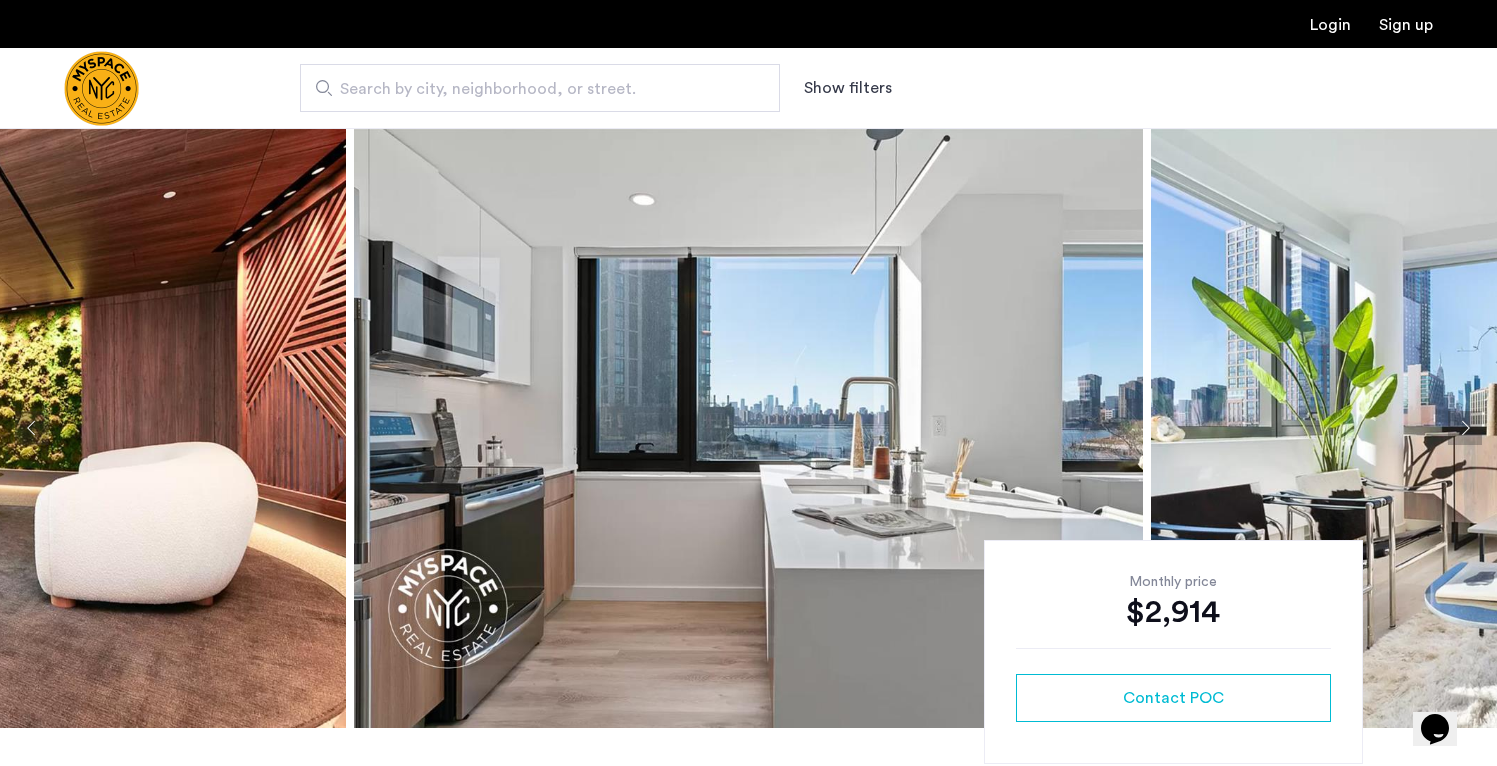 click 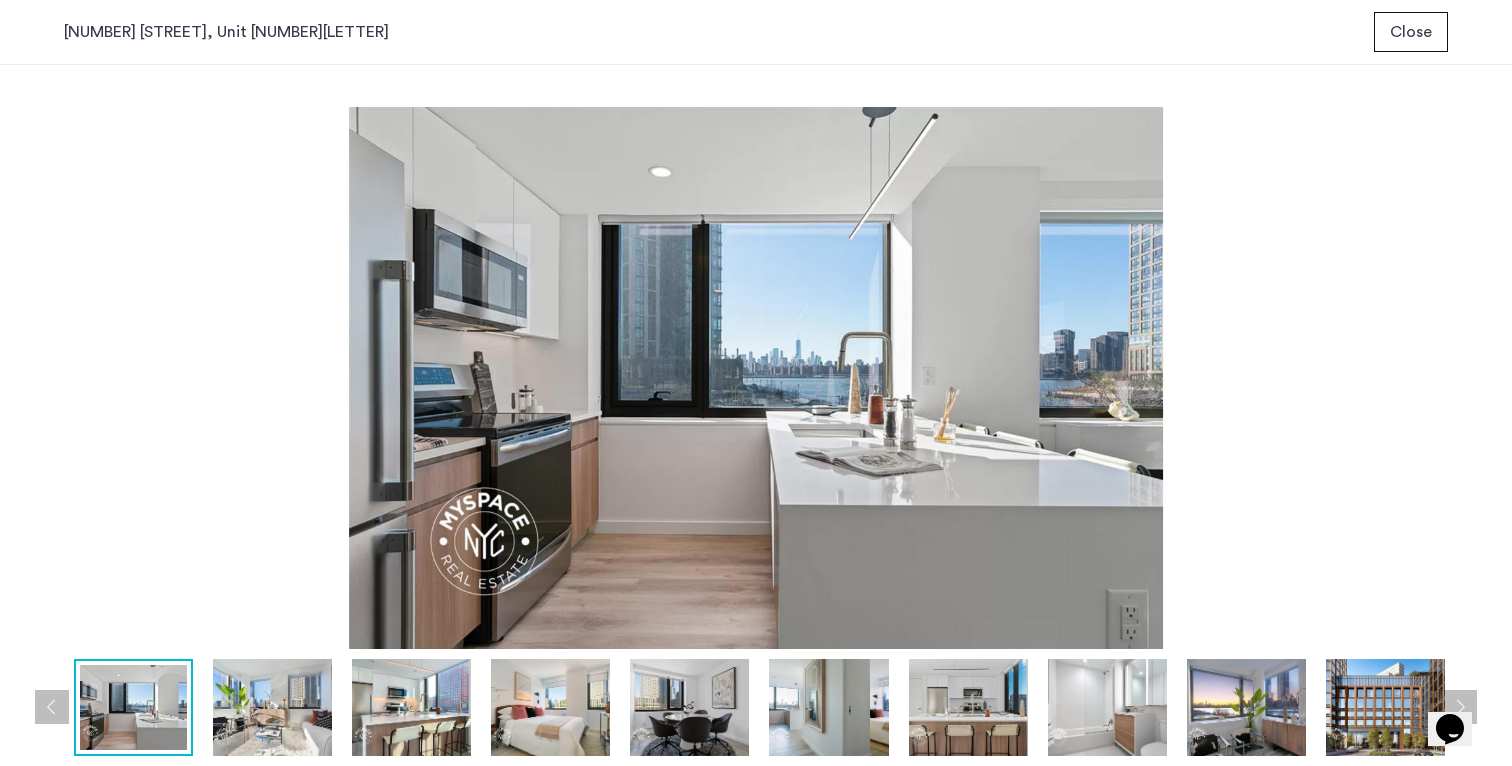 type 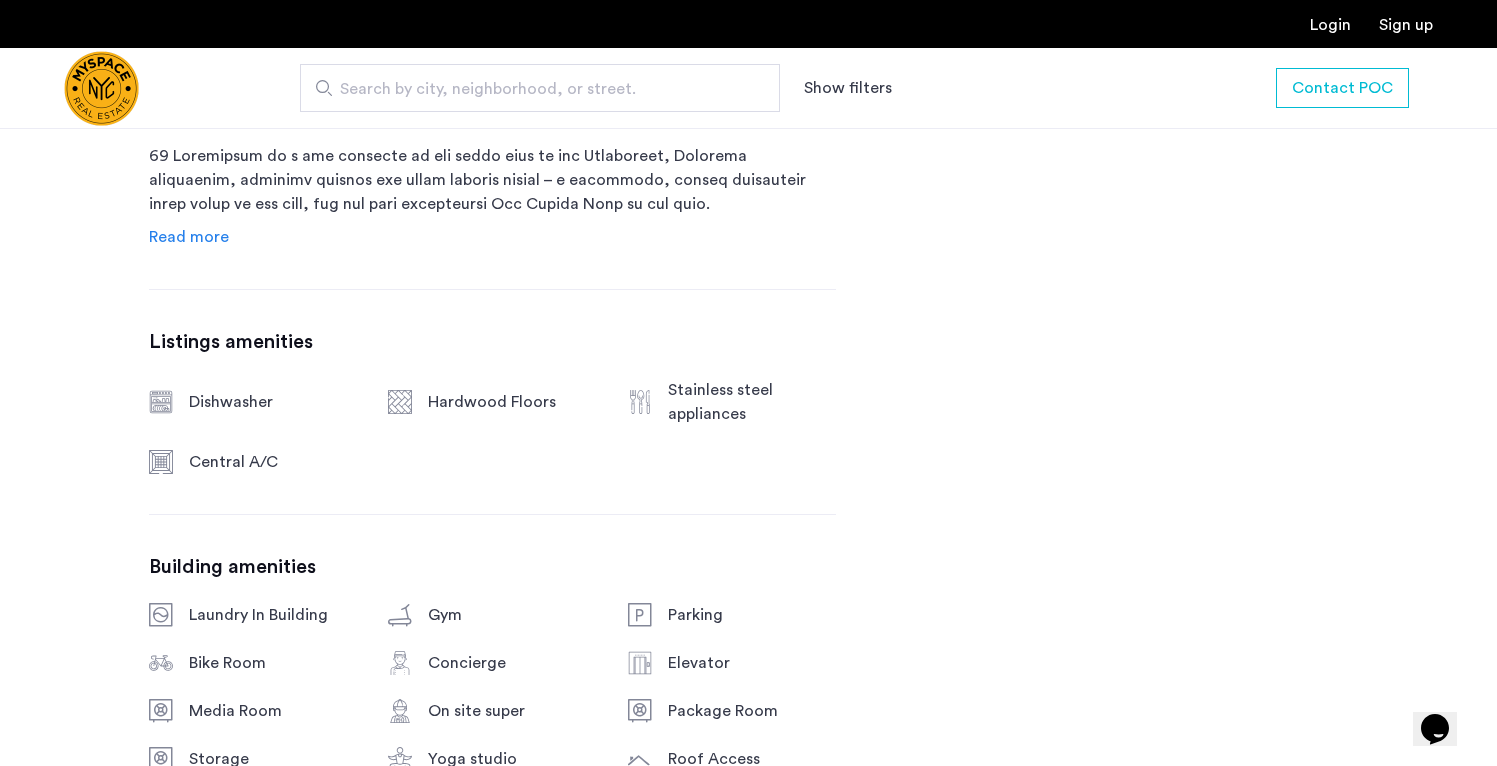 scroll, scrollTop: 1130, scrollLeft: 0, axis: vertical 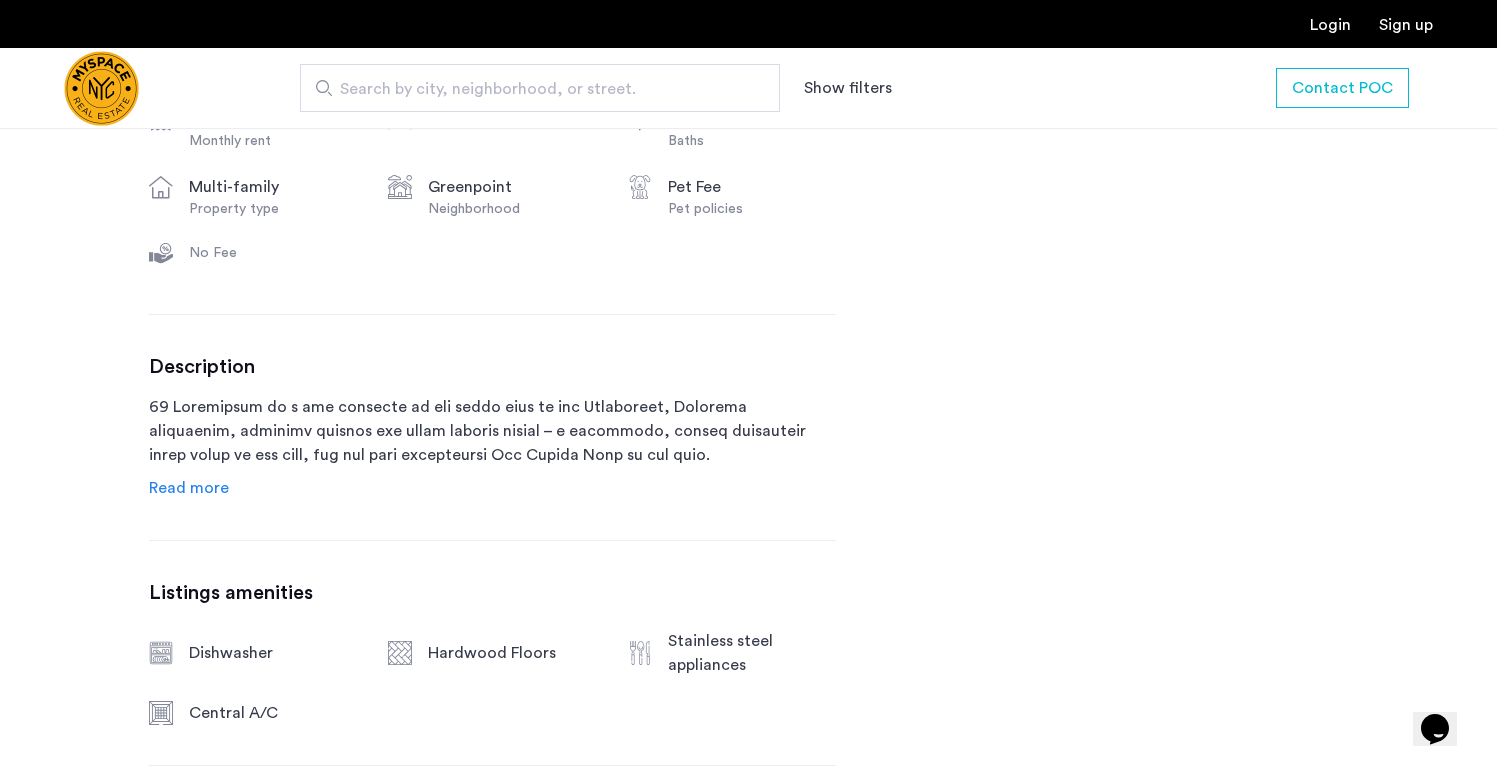 click on "77 Commercial Street, Unit 102S  Brooklyn, NY , 11222 $2,914 Monthly rent 0 1 Baths multi-family Property type Greenpoint Neighborhood Pet Fee Pet policies No Fee Description Read more Listings amenities Dishwasher Hardwood Floors Stainless steel appliances Central A/C Building amenities Laundry In Building Gym Parking Bike Room Concierge Elevator Media Room On site super Package Room Storage Yoga studio Roof Access Recreation" 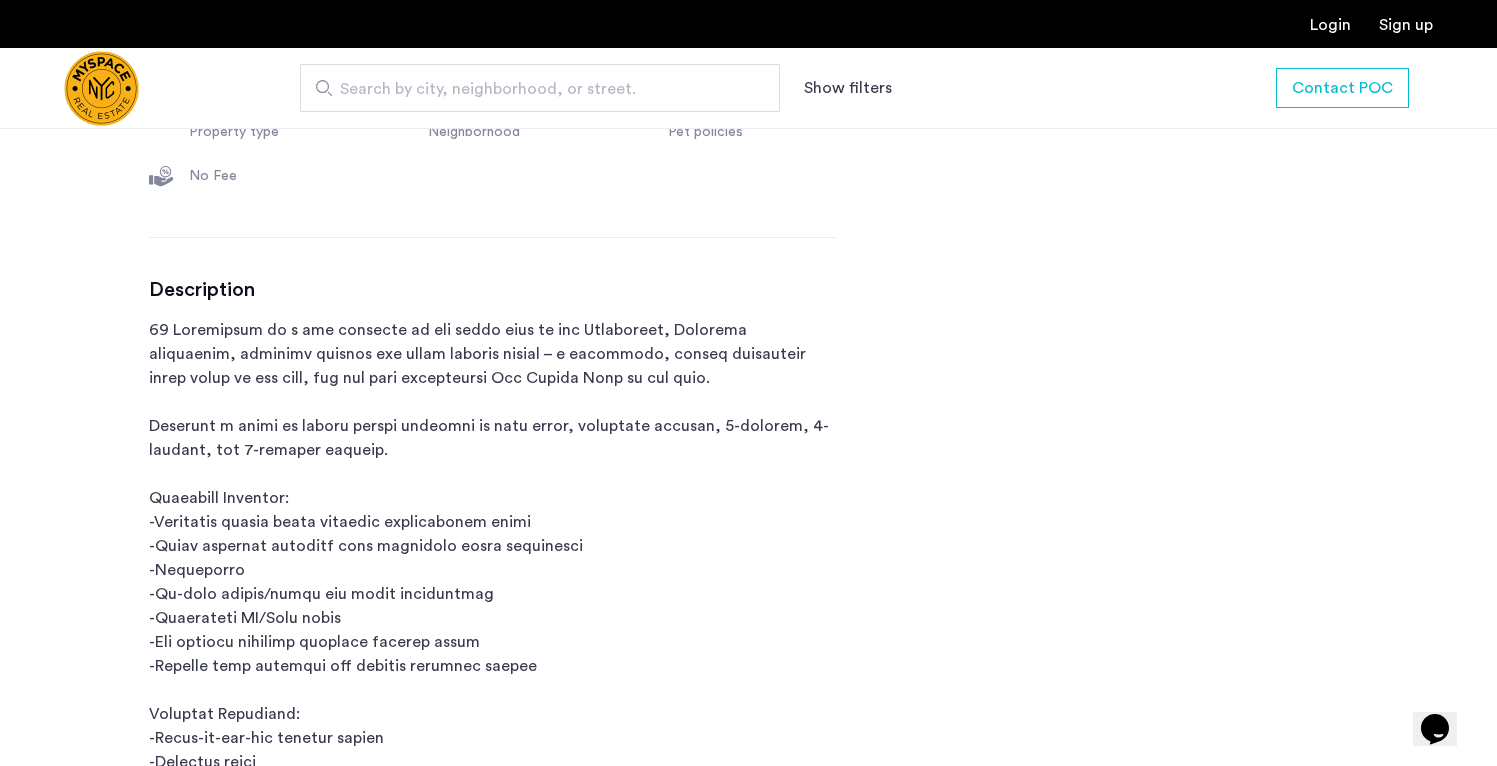 scroll, scrollTop: 880, scrollLeft: 0, axis: vertical 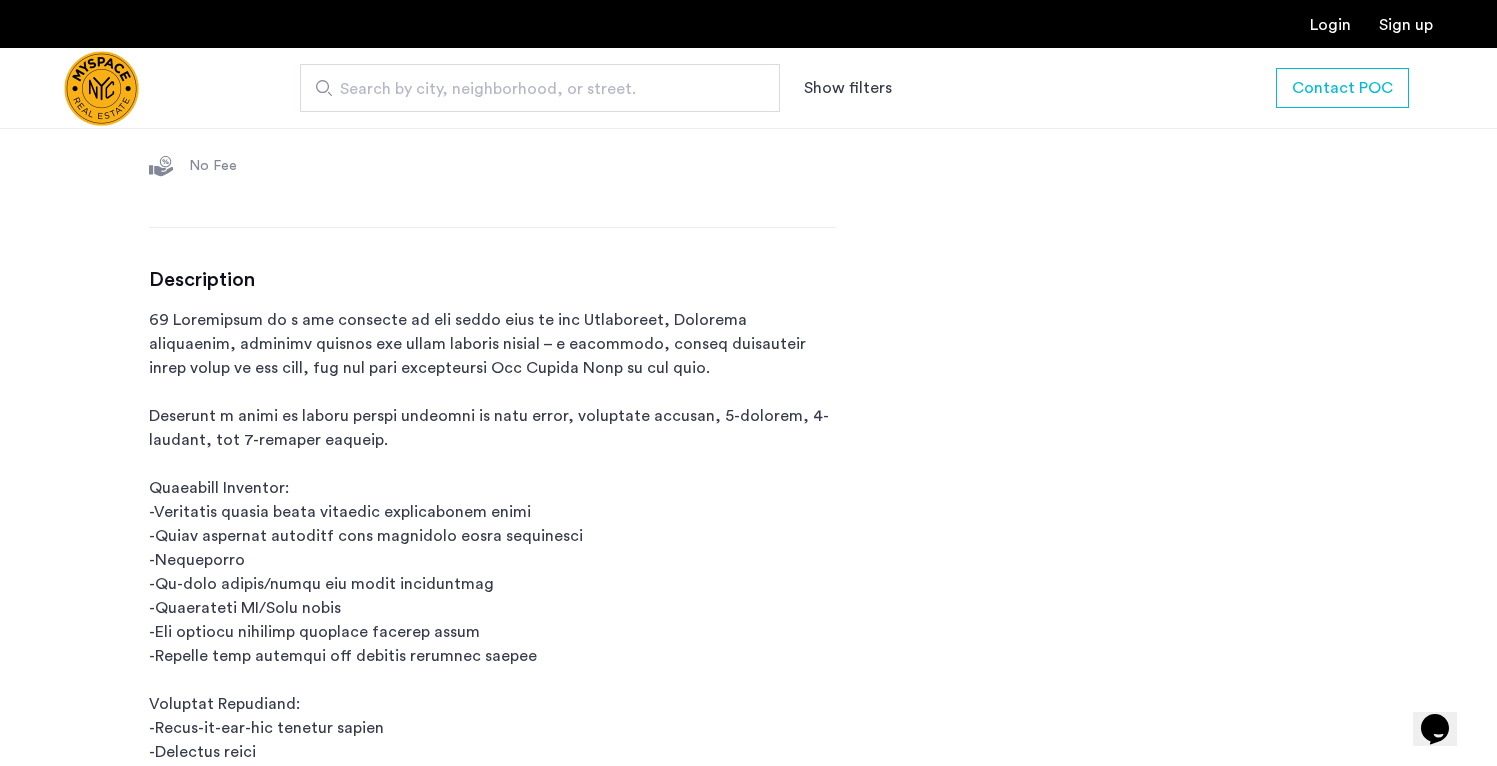 click 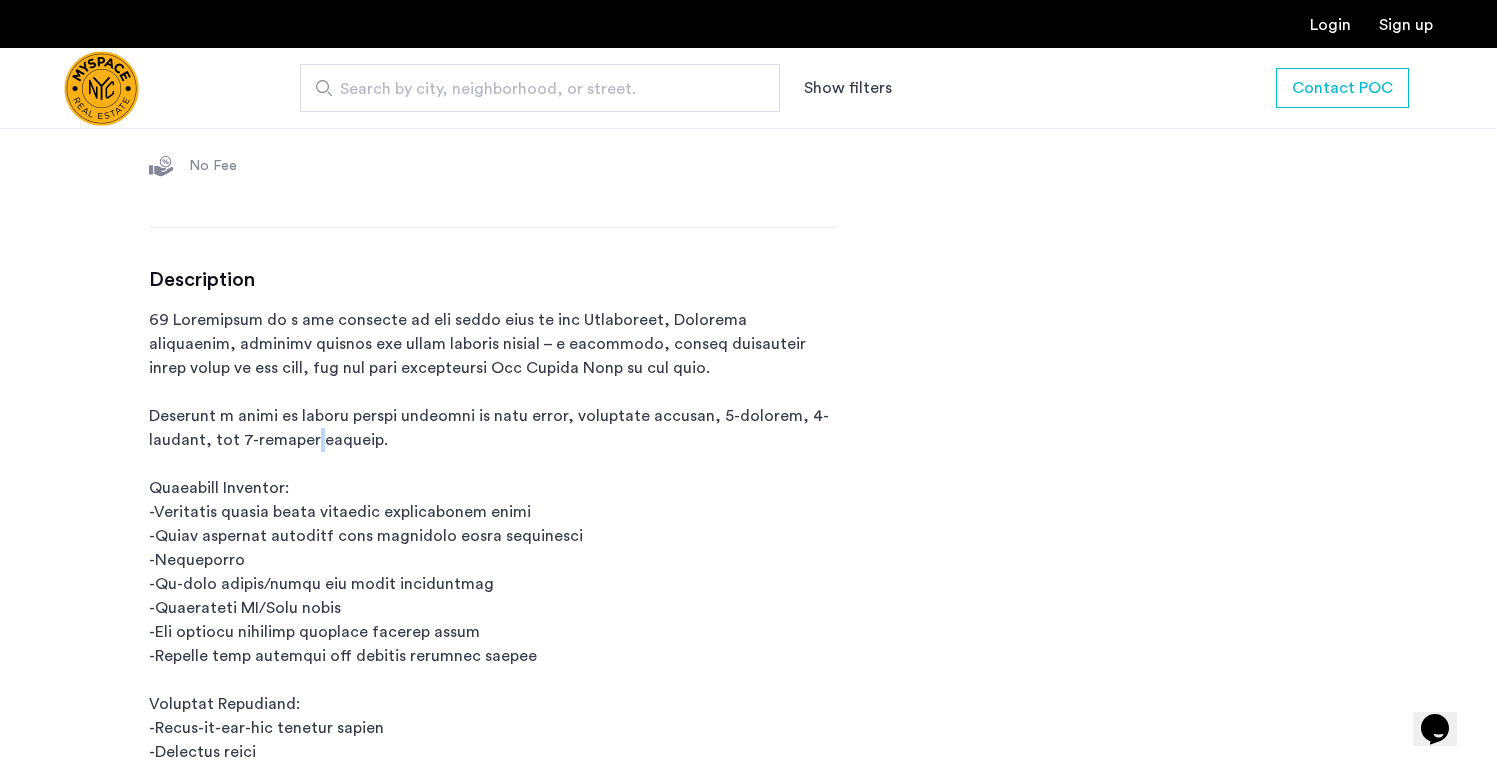 click 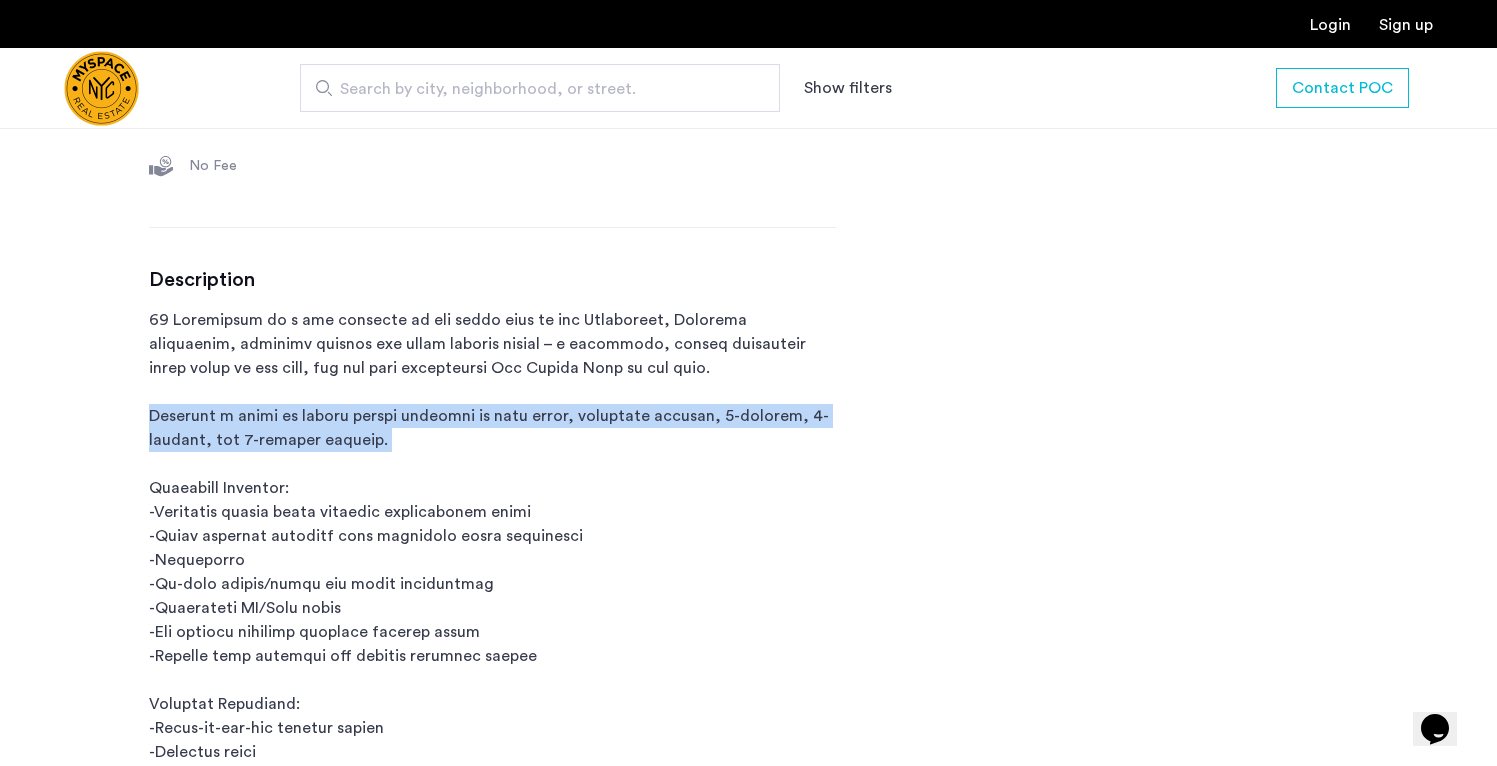 click 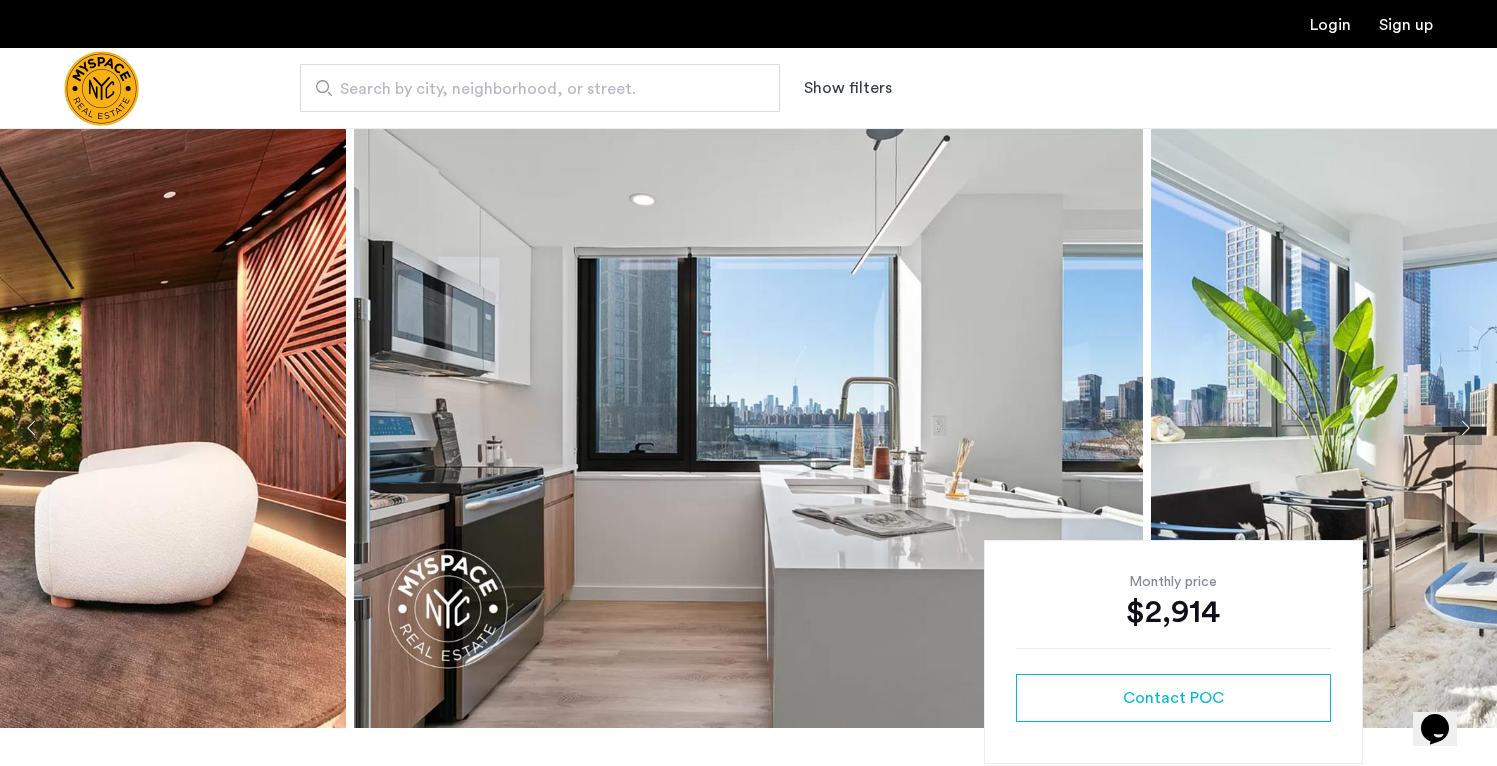 scroll, scrollTop: 336, scrollLeft: 0, axis: vertical 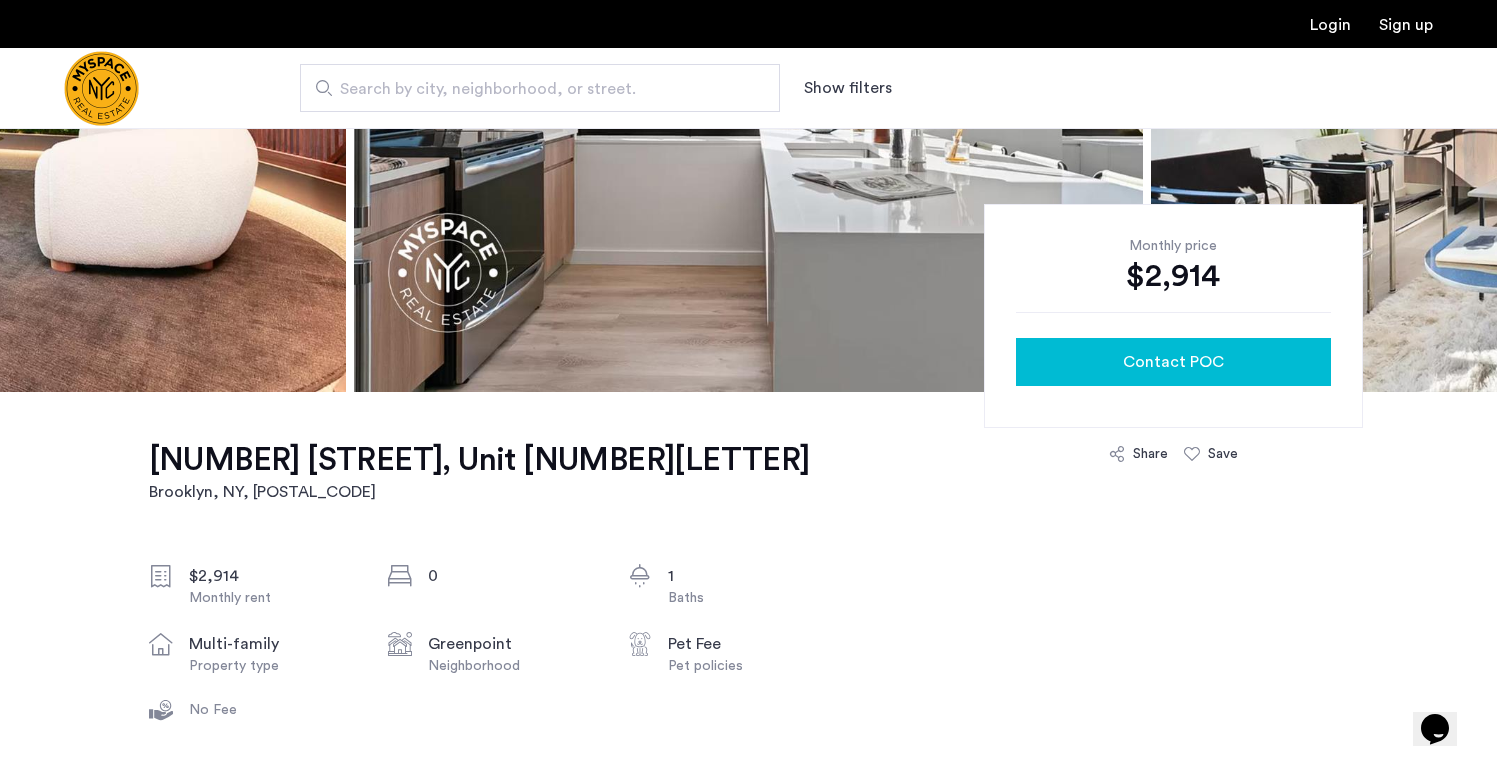 click on "Contact POC" 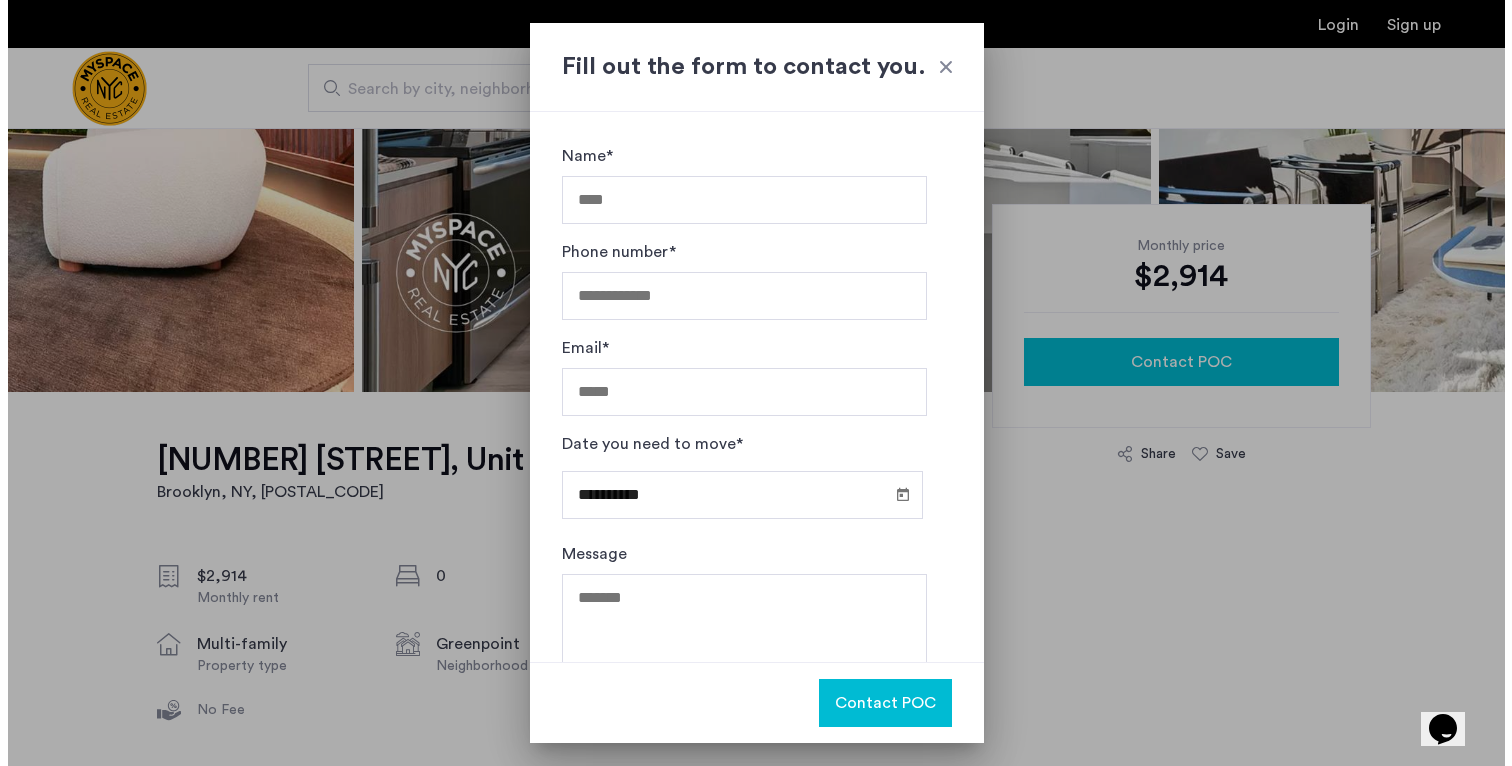 scroll, scrollTop: 0, scrollLeft: 0, axis: both 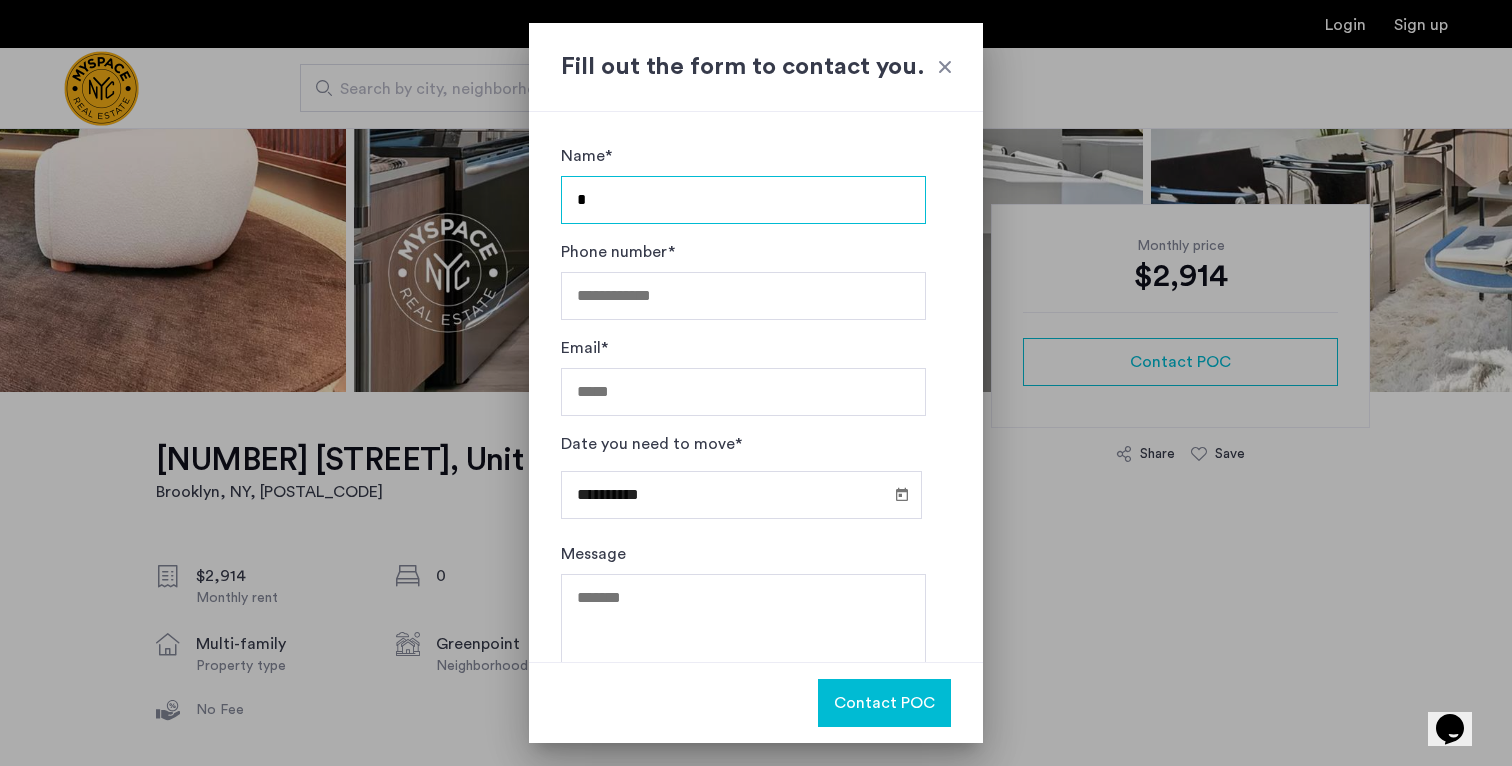 type on "**********" 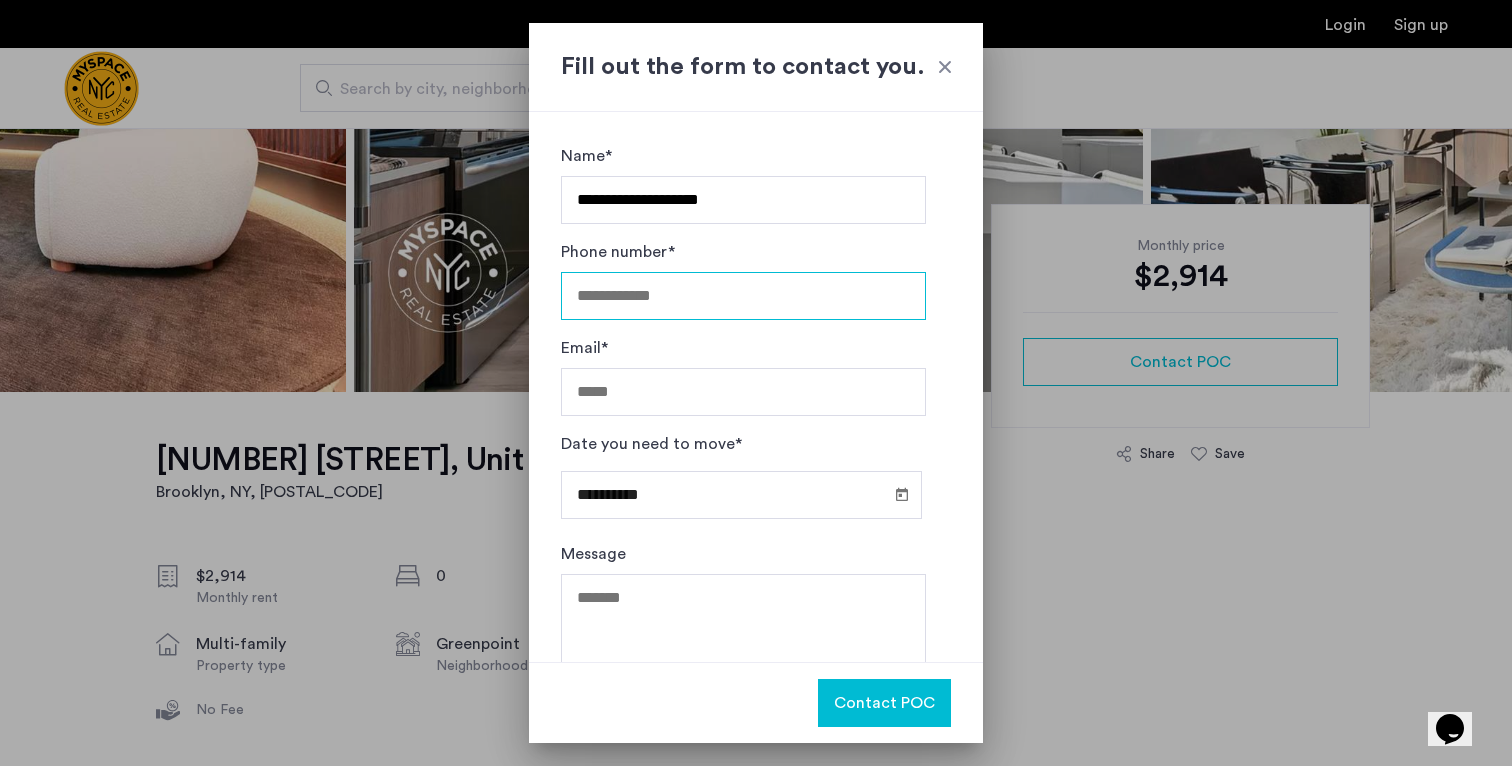 type on "**********" 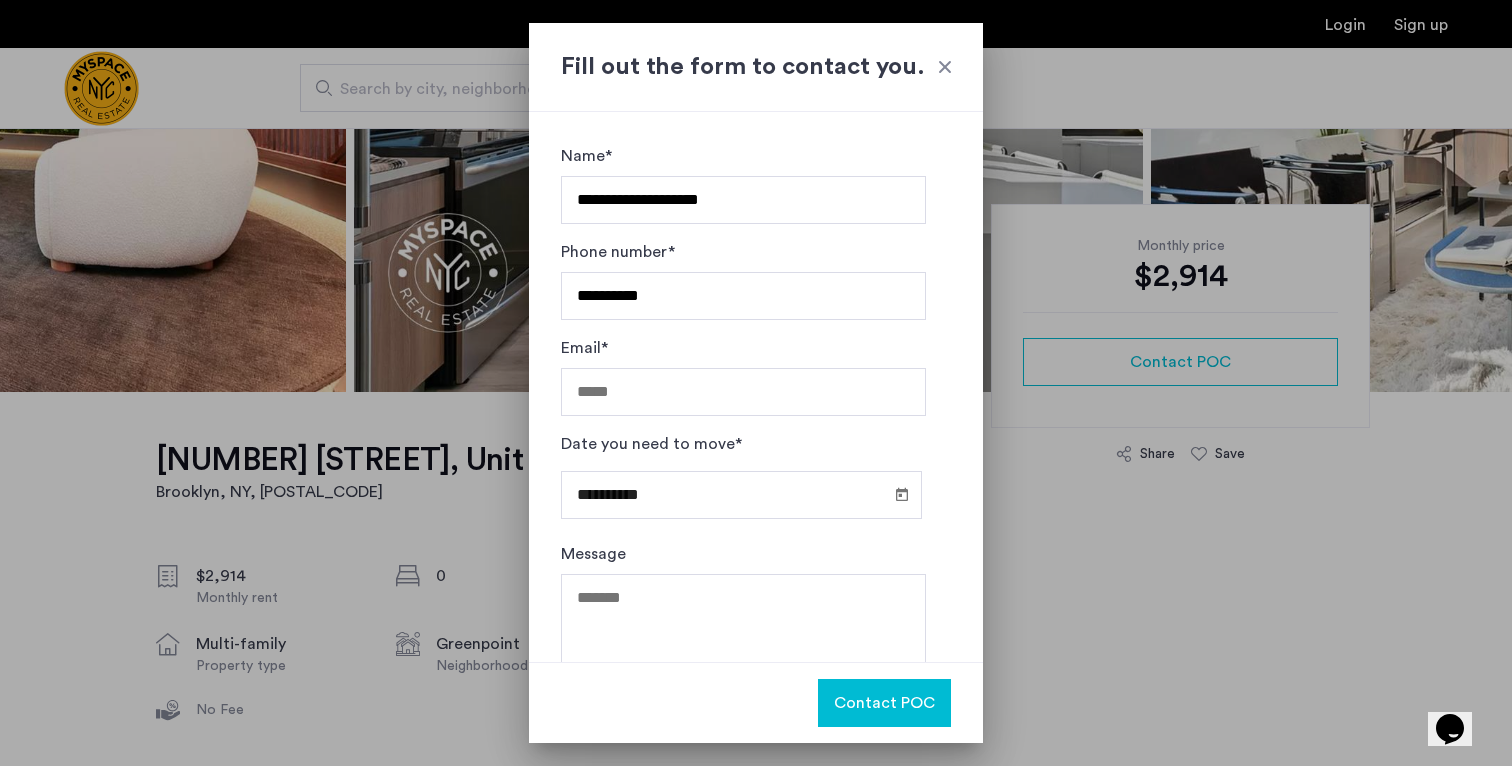 type on "**********" 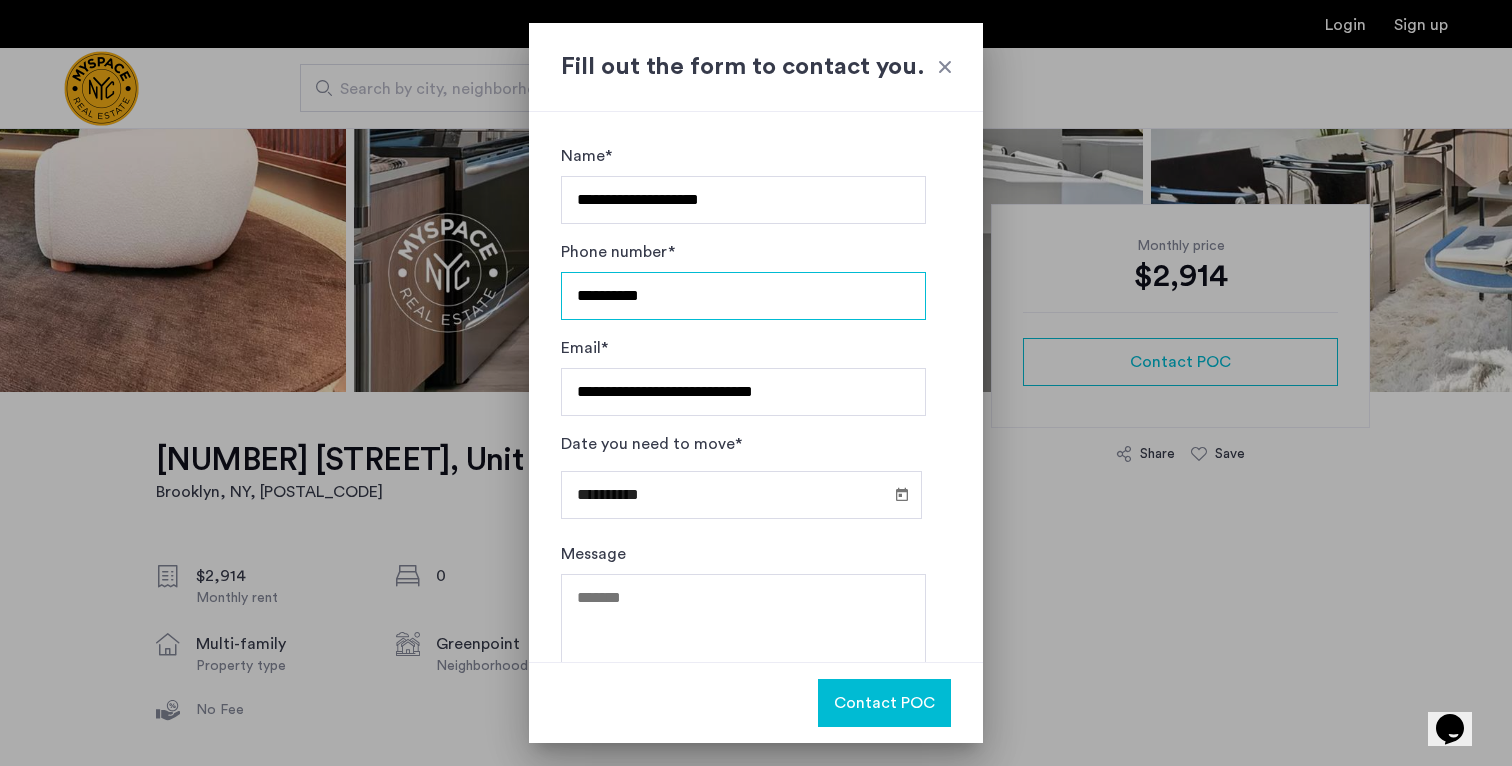 click on "**********" at bounding box center [743, 296] 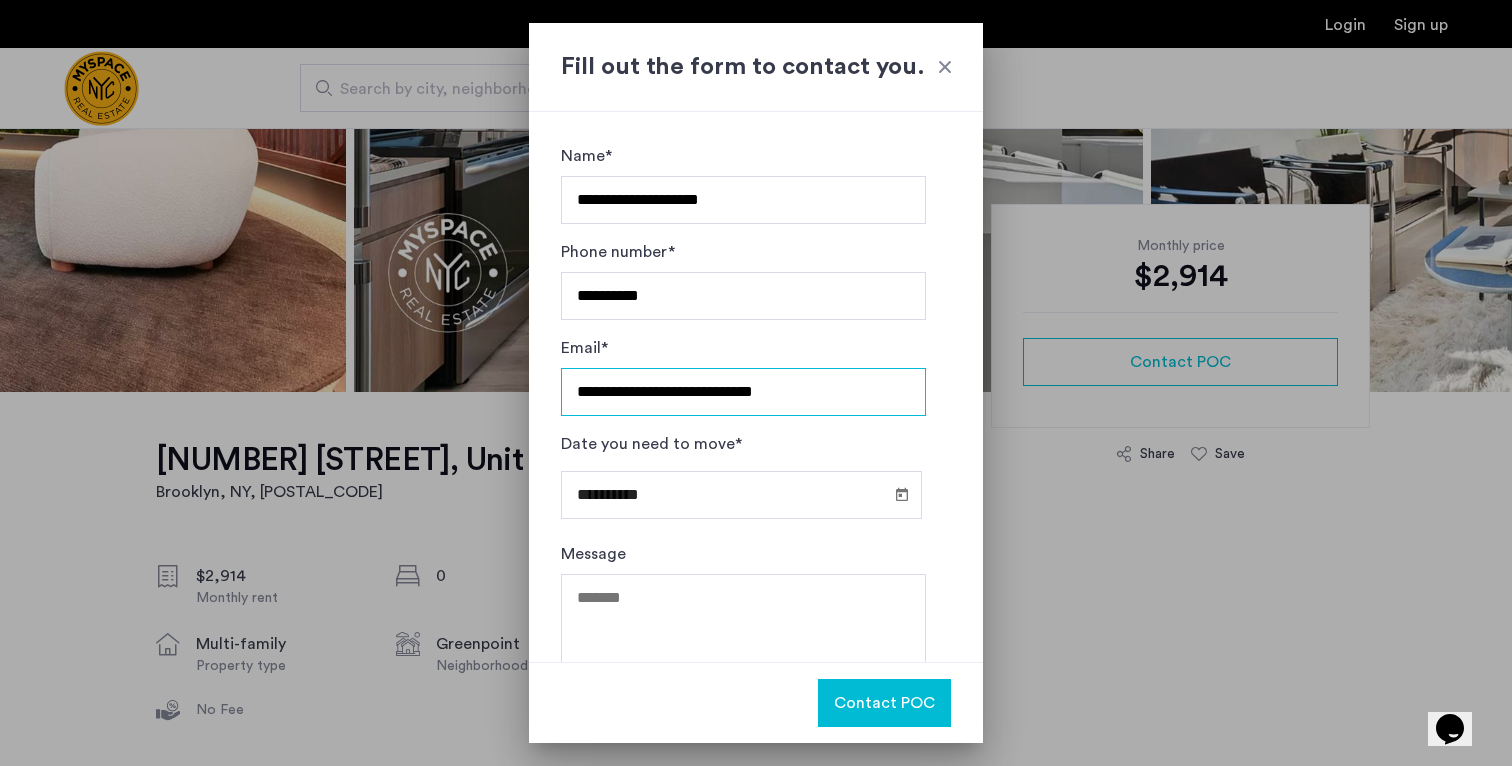 click on "**********" at bounding box center [743, 392] 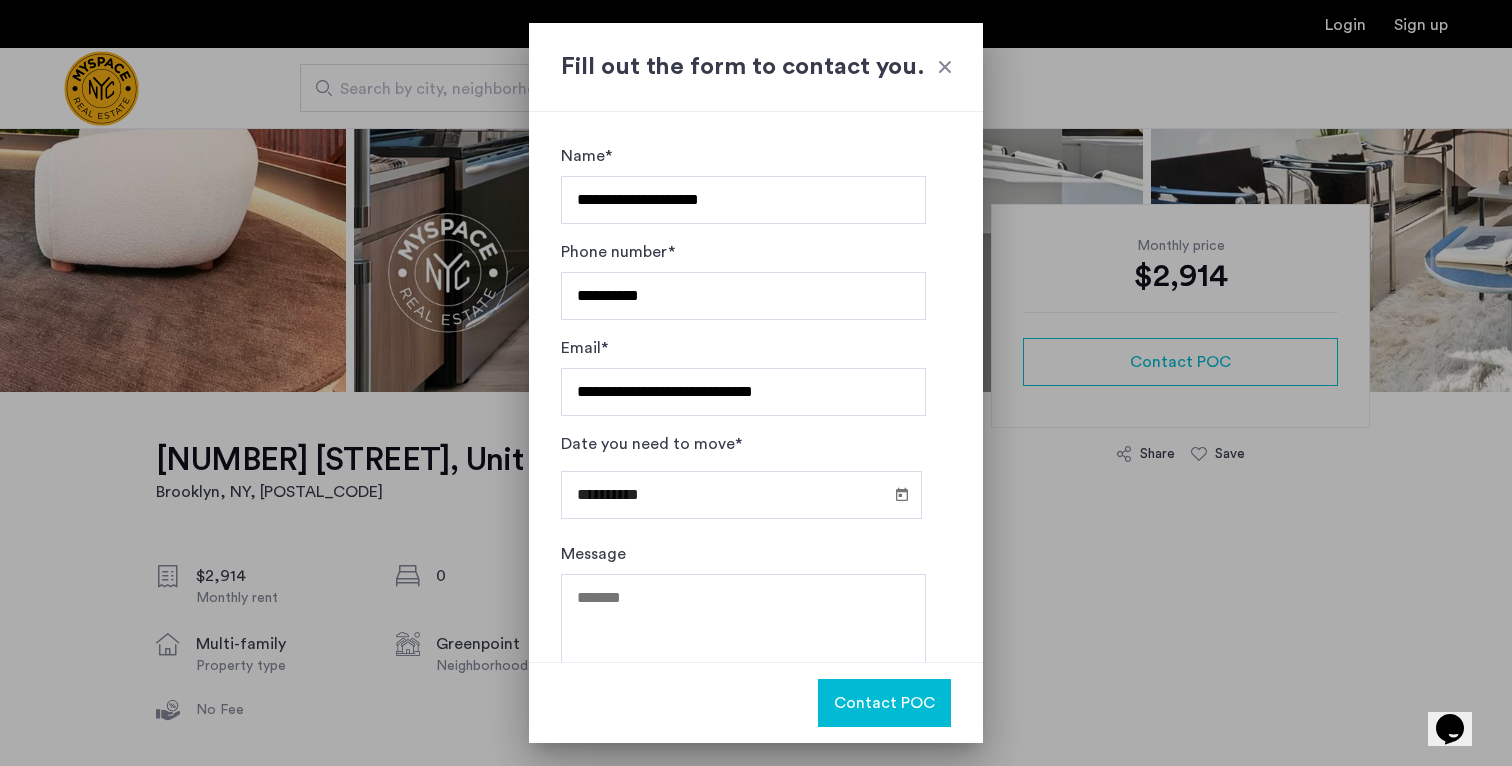 click on "Message" at bounding box center (593, 554) 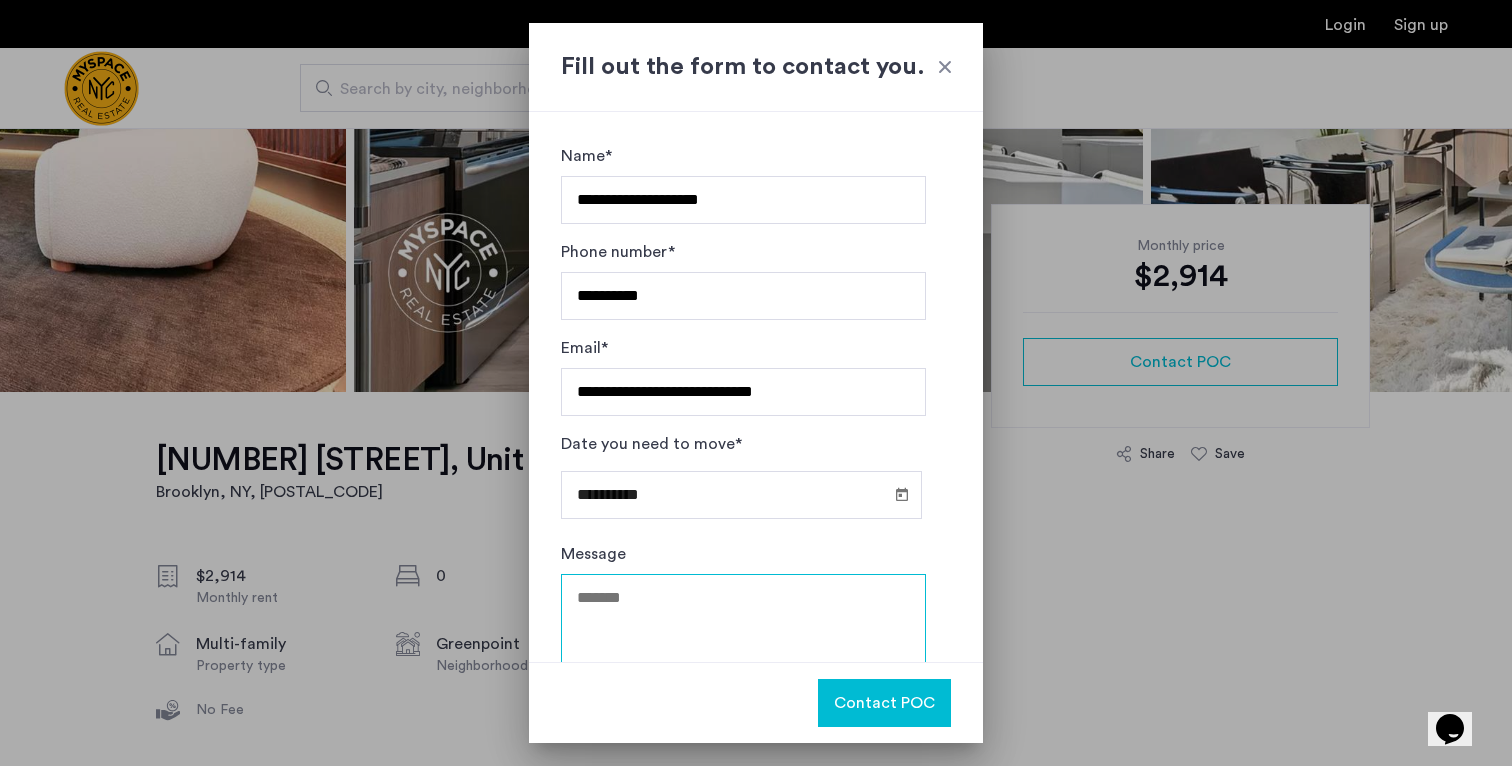 click on "Message" at bounding box center (743, 634) 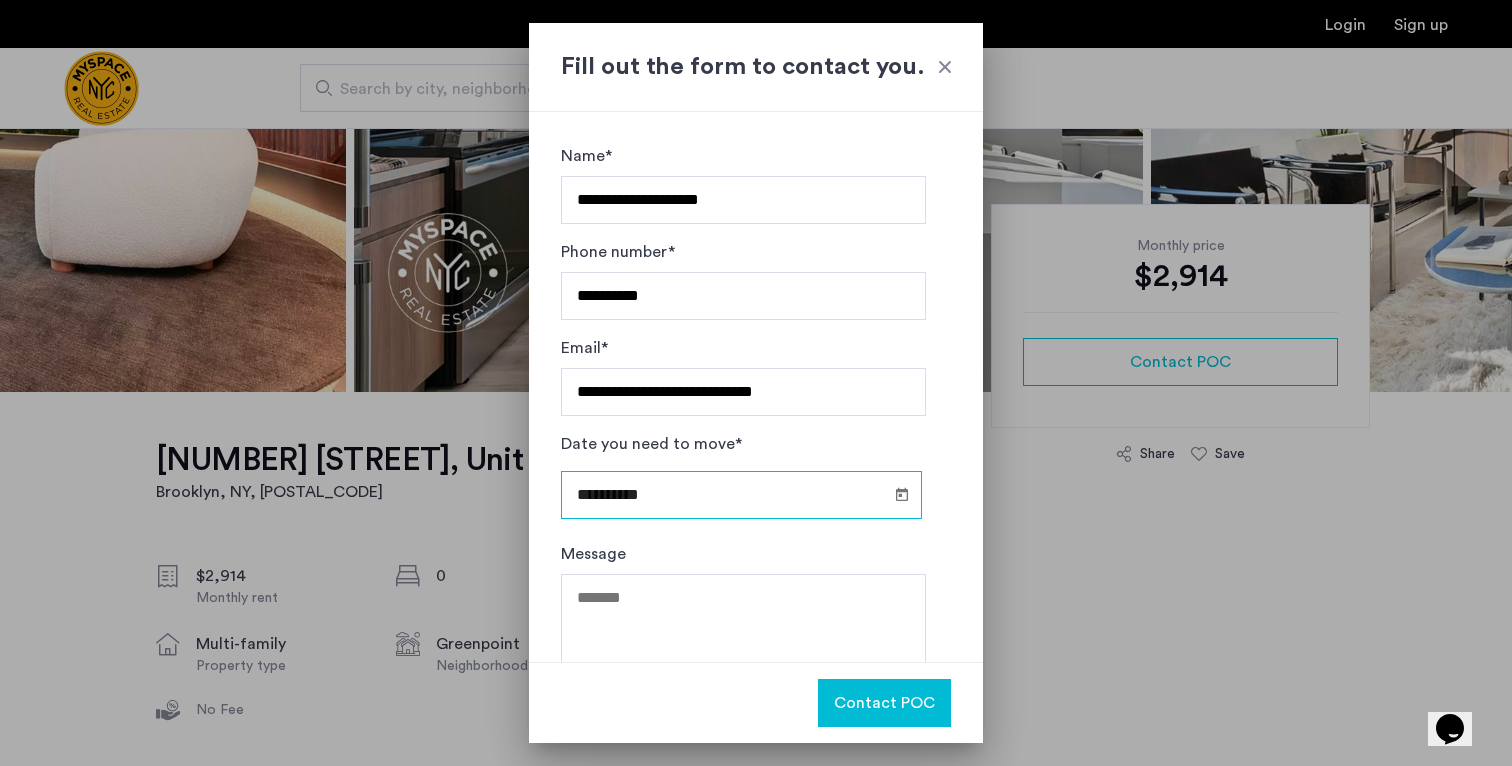 click on "**********" at bounding box center [741, 495] 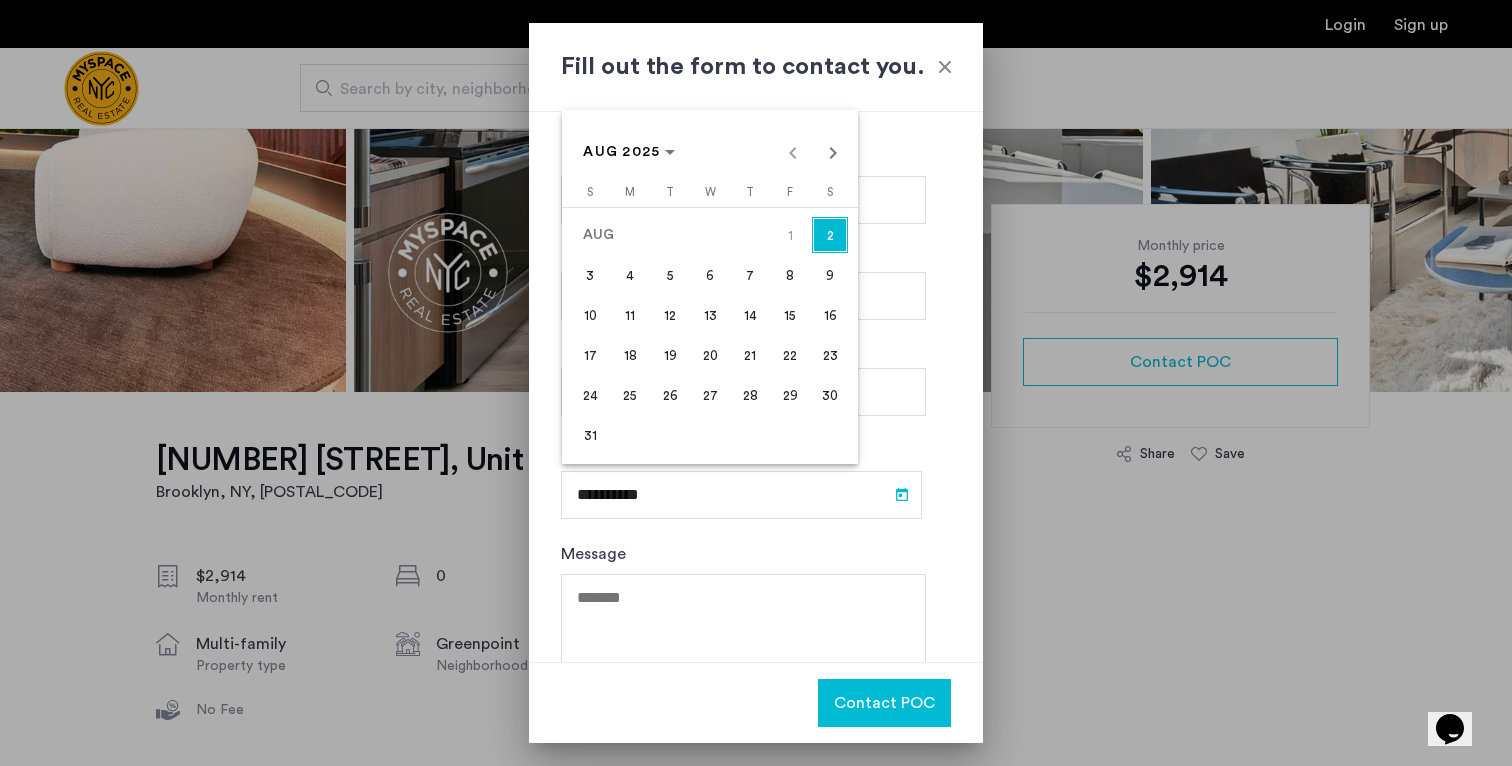 click on "31" at bounding box center [590, 435] 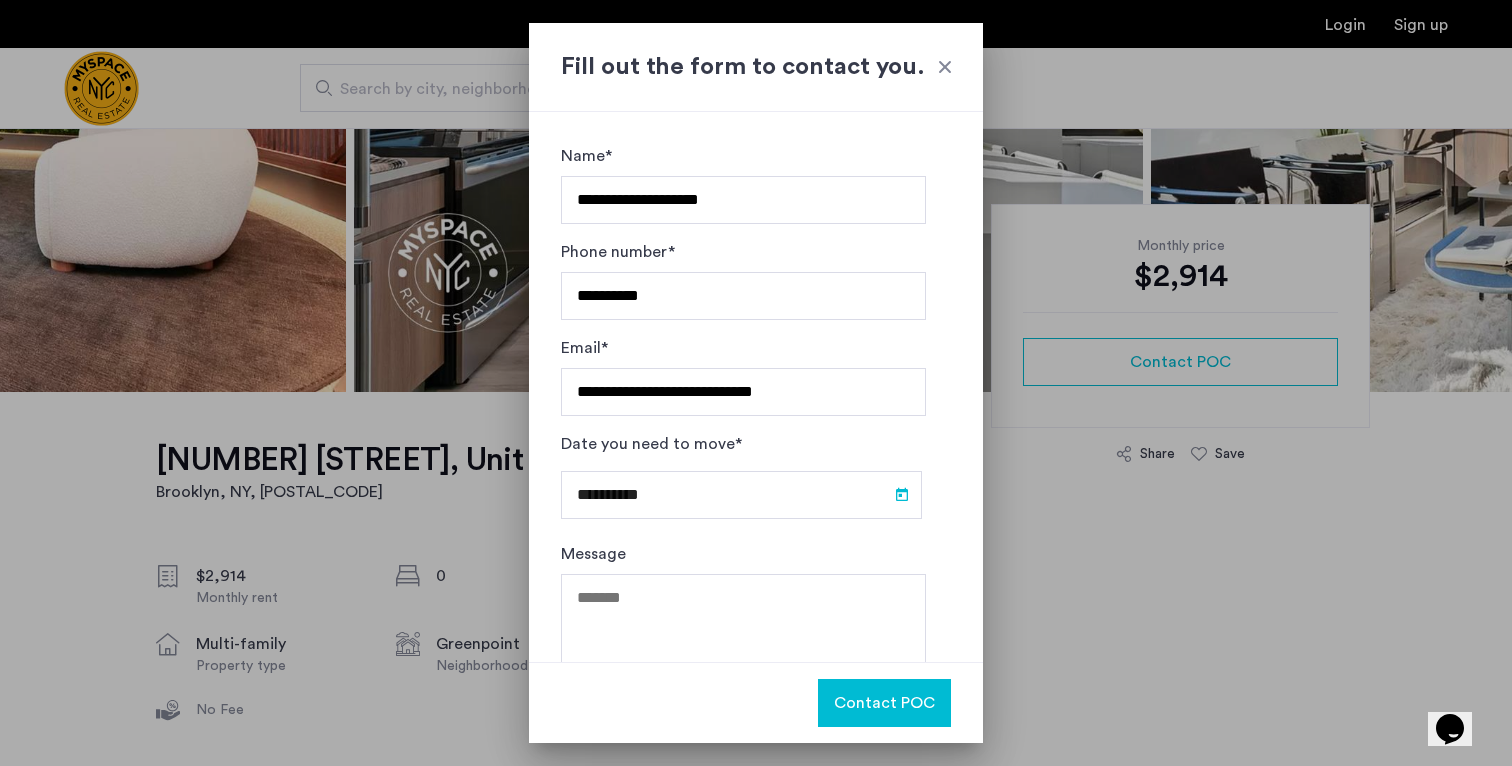 type on "**********" 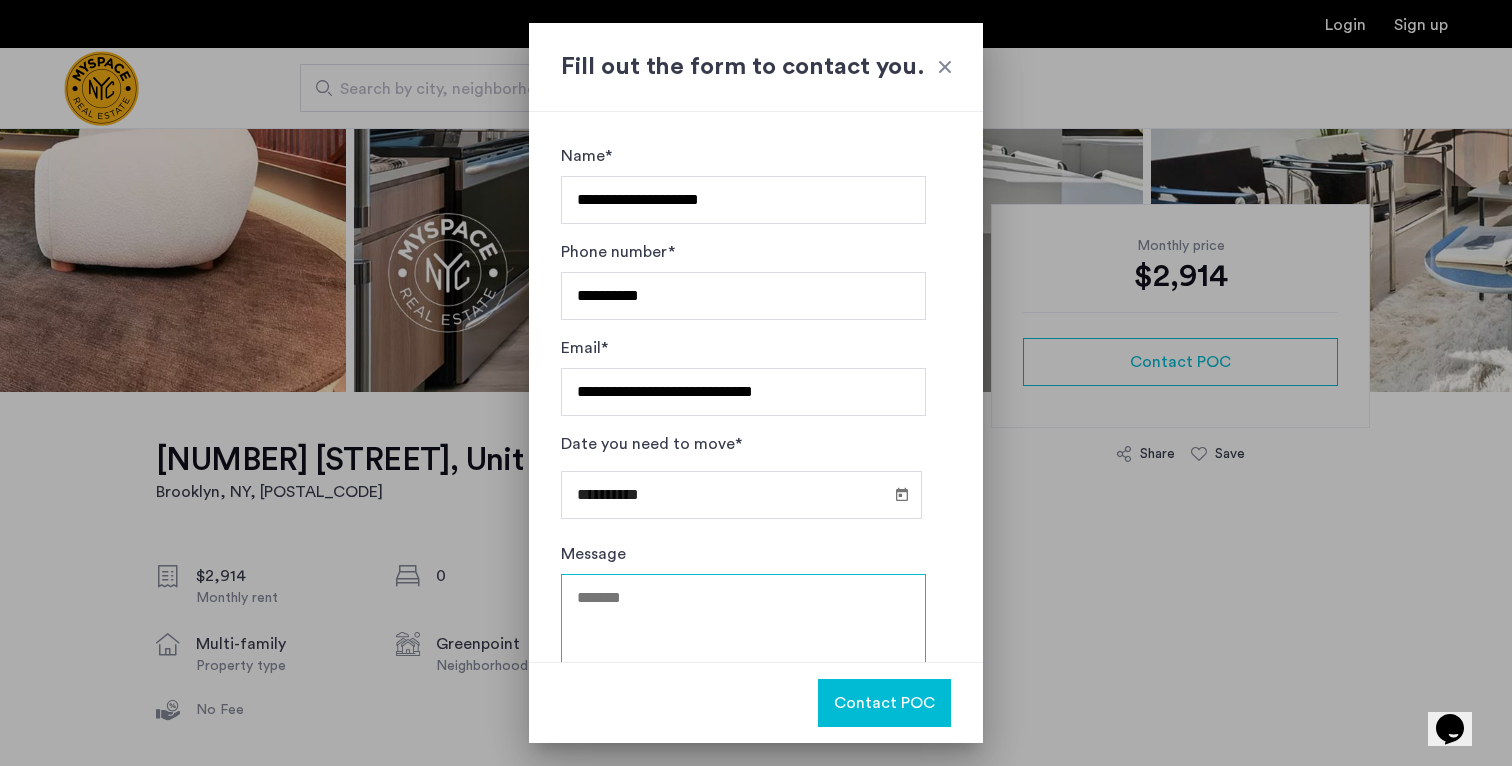click on "Message" at bounding box center [743, 634] 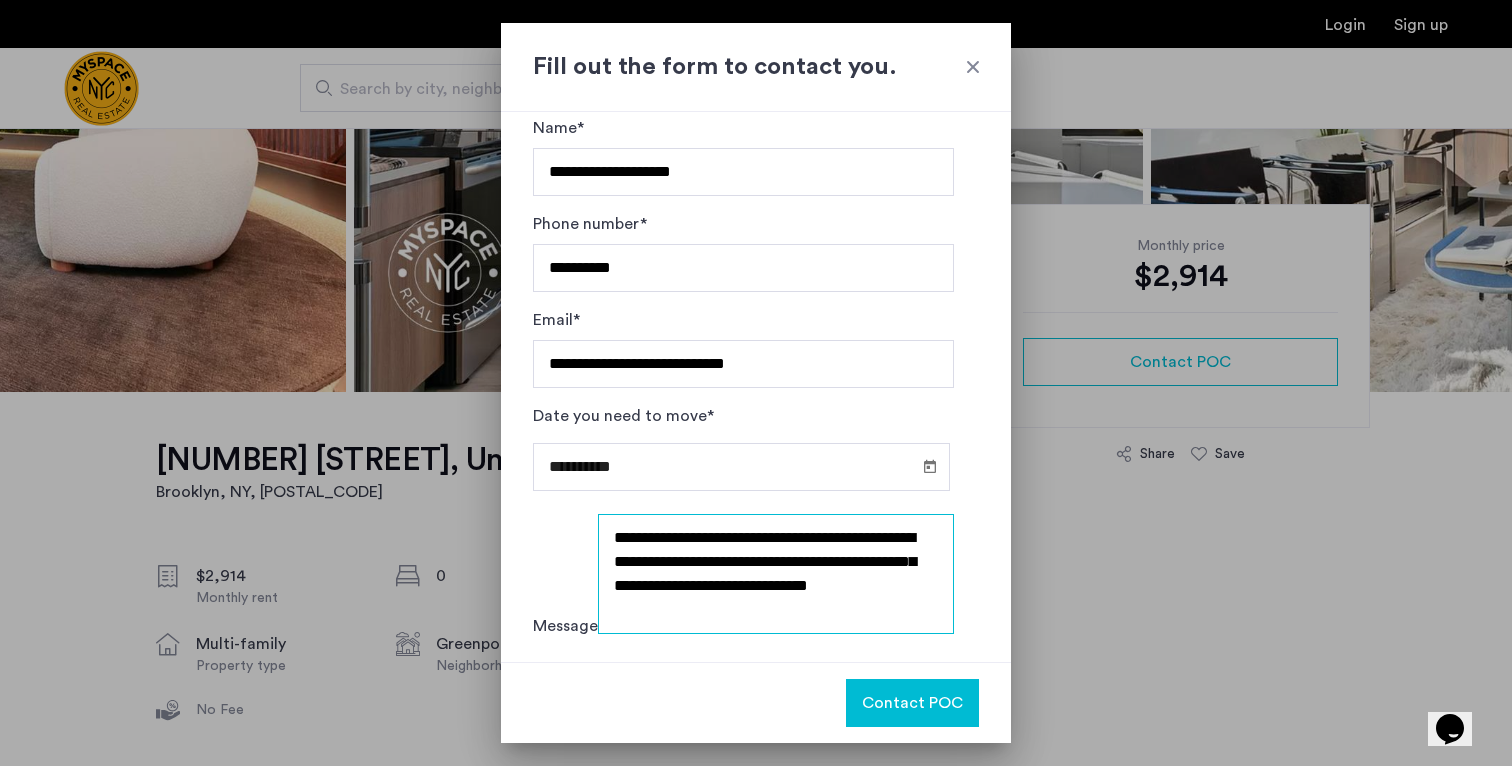 scroll, scrollTop: 24, scrollLeft: 0, axis: vertical 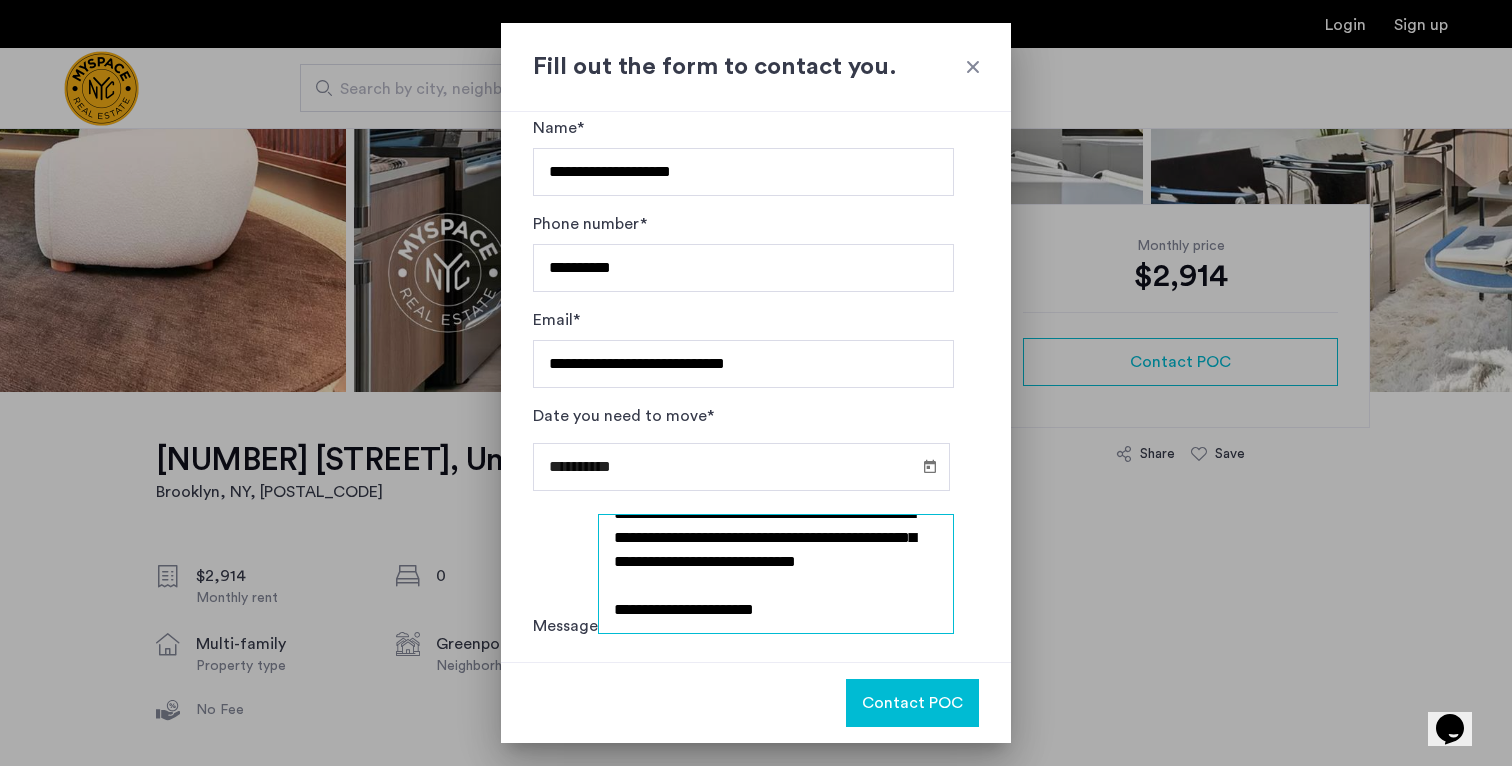 type on "**********" 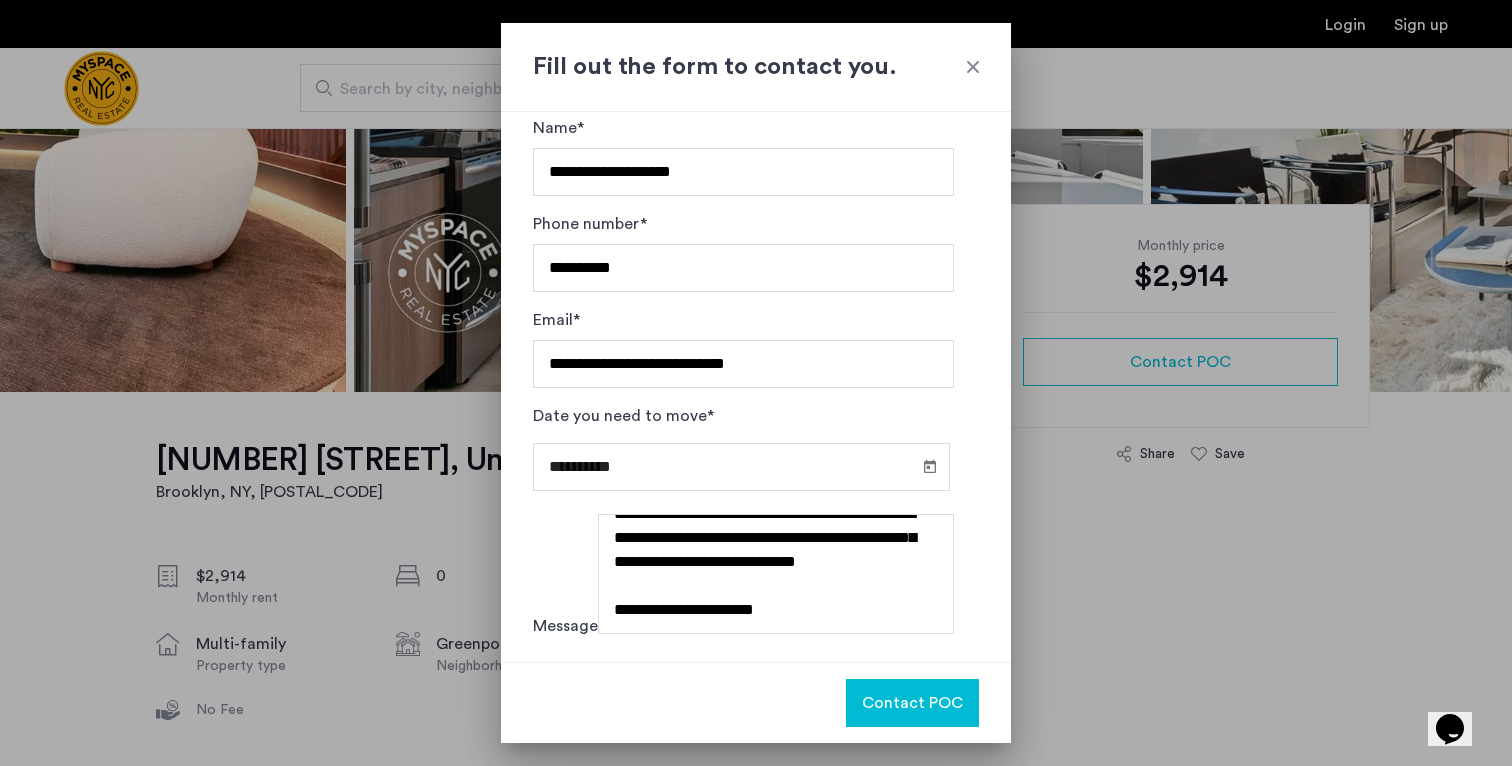 click on "Contact POC" at bounding box center (912, 703) 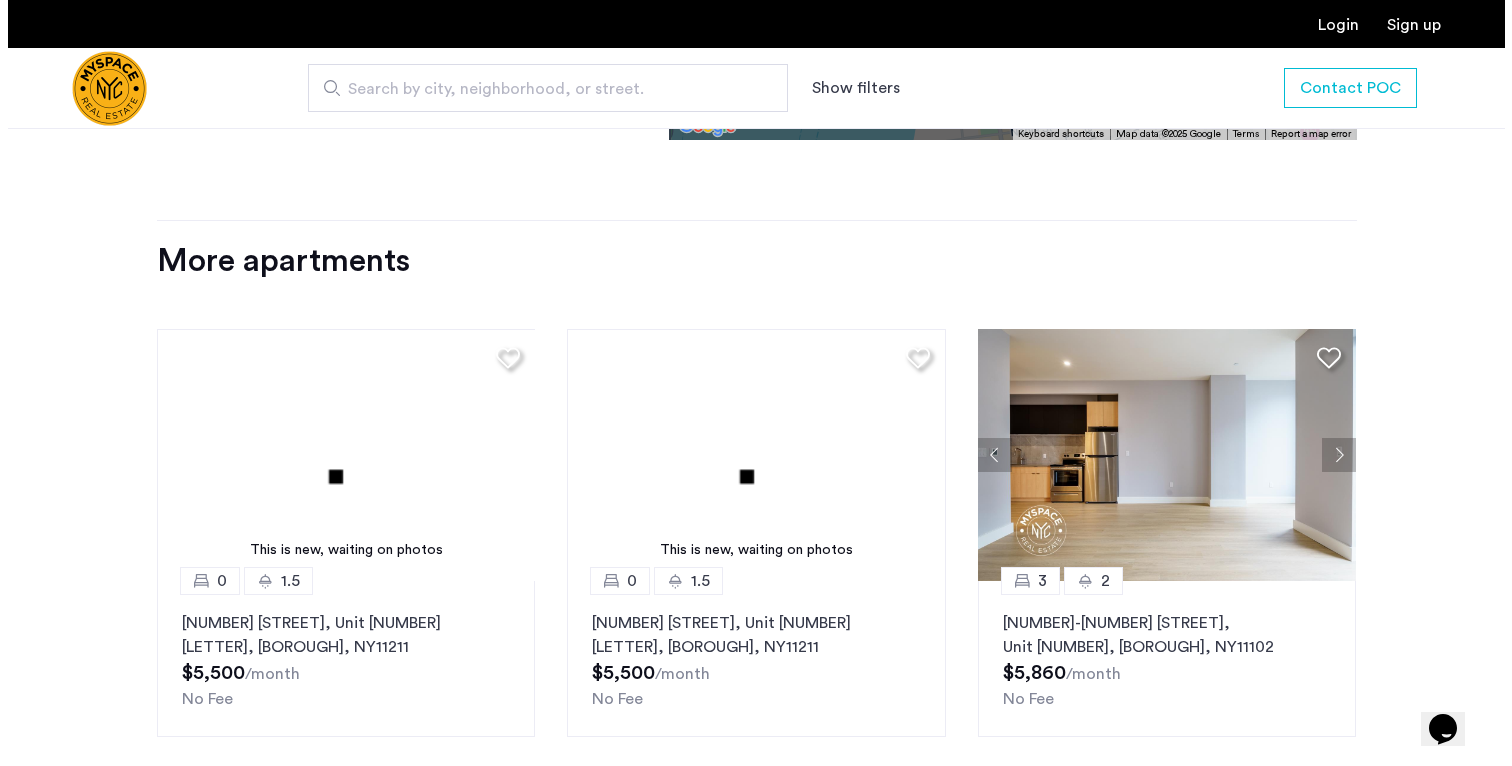scroll, scrollTop: 3193, scrollLeft: 0, axis: vertical 